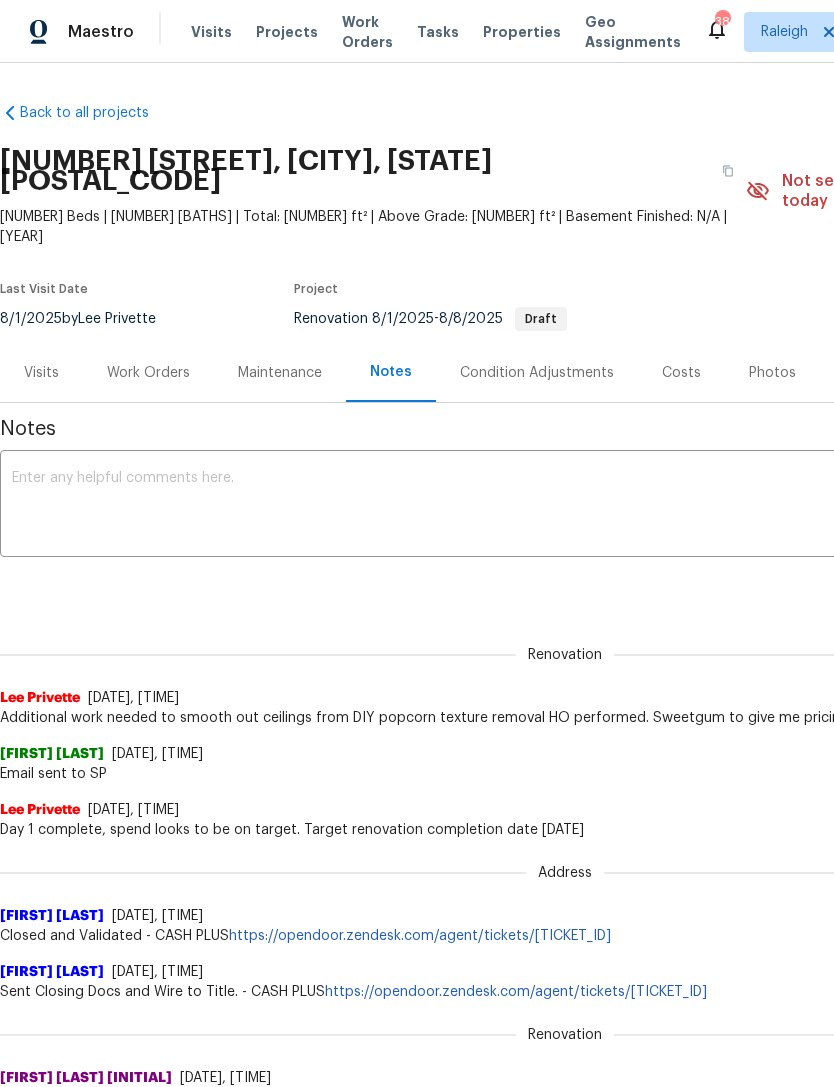 scroll, scrollTop: 0, scrollLeft: 0, axis: both 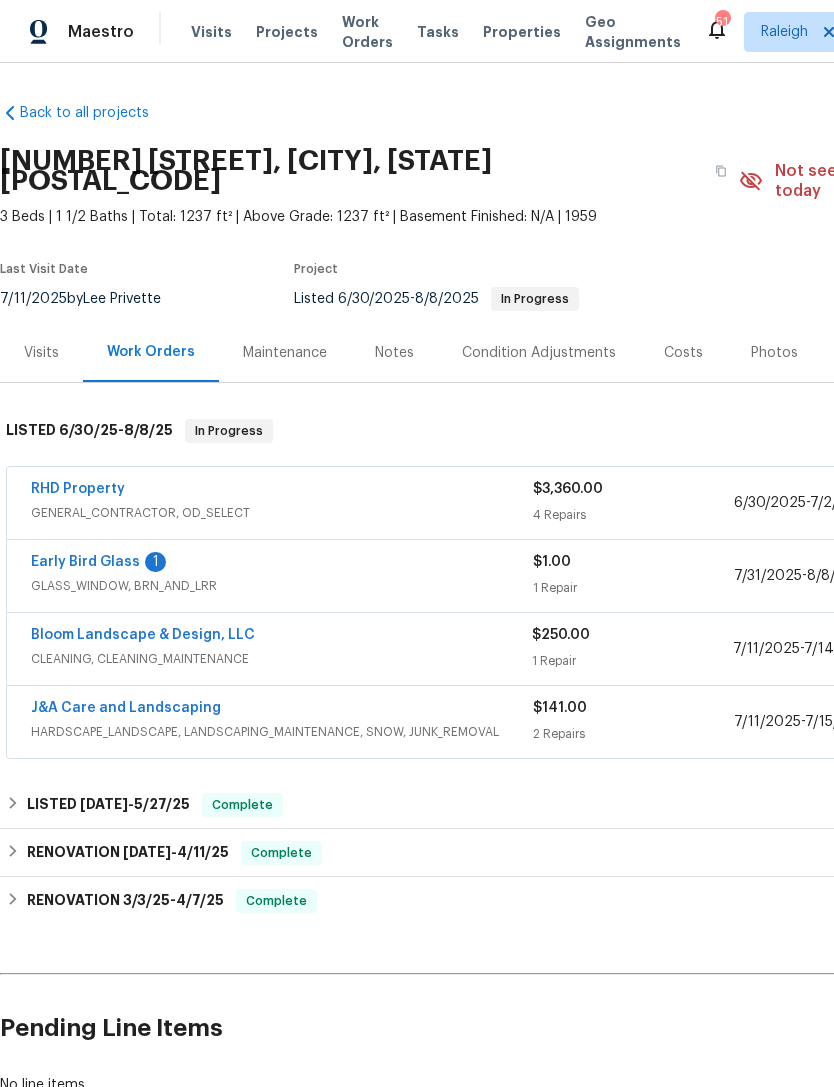 click on "Early Bird Glass" at bounding box center [85, 562] 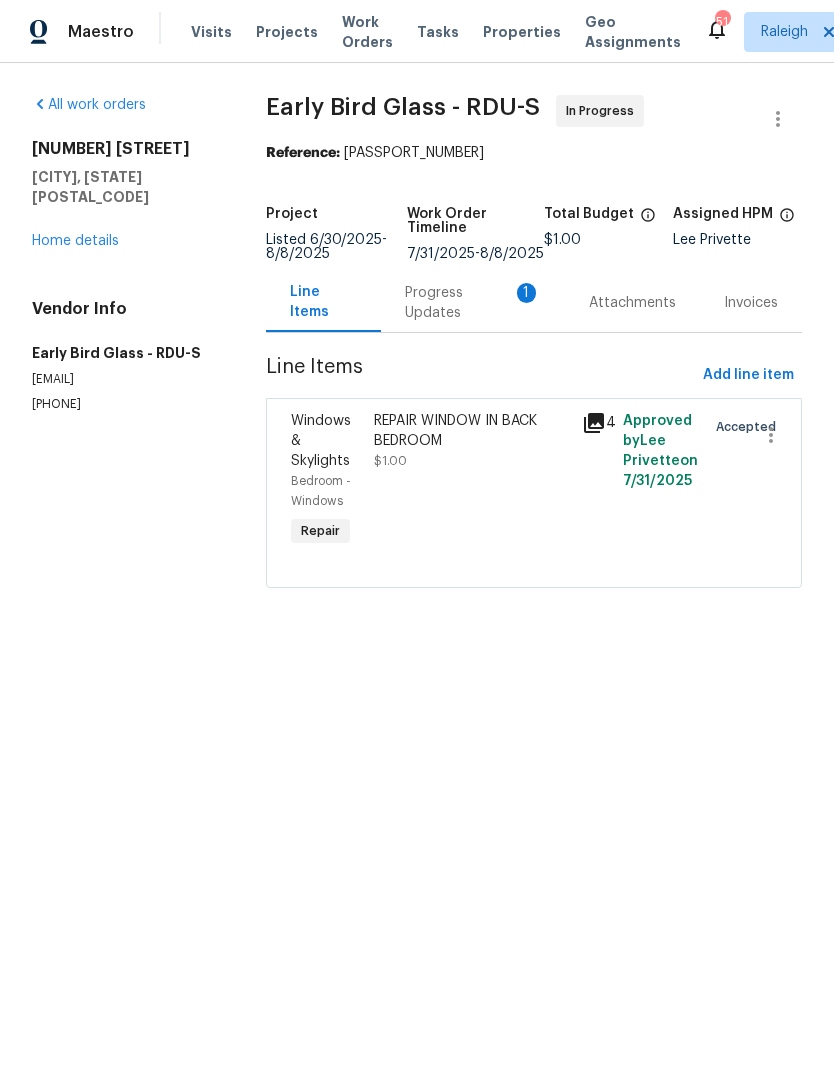 click on "Progress Updates 1" at bounding box center [473, 303] 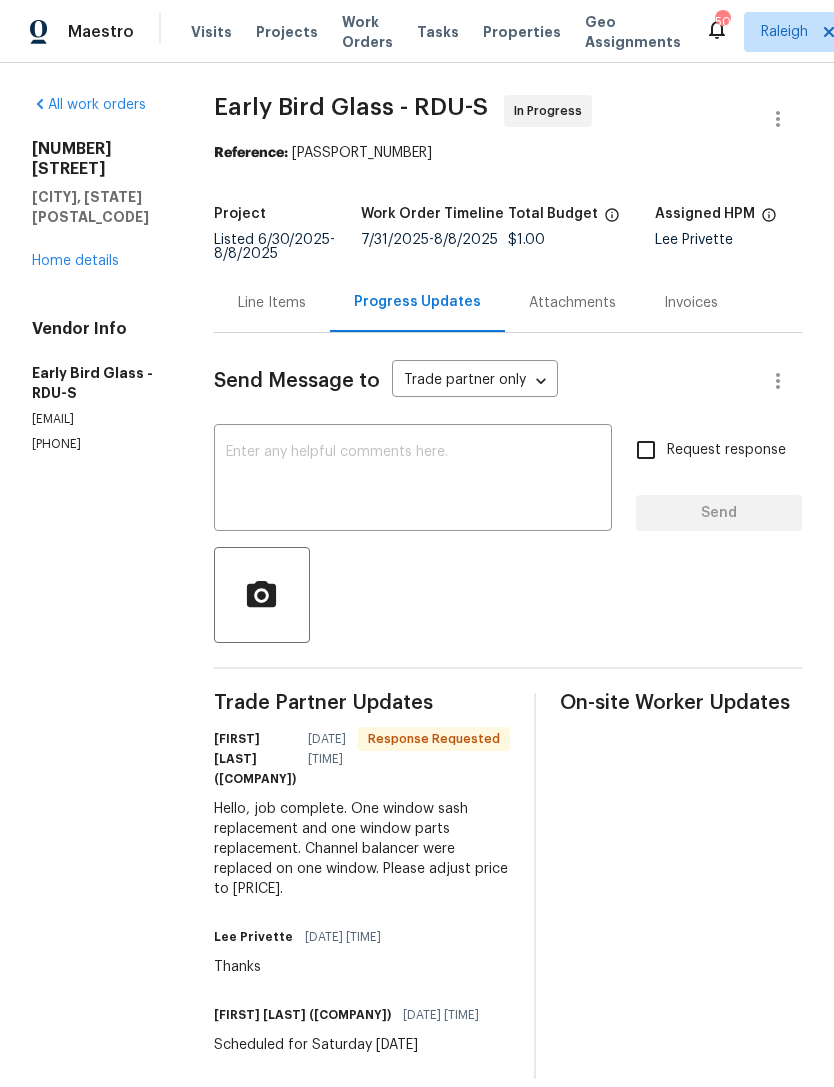 click at bounding box center [413, 480] 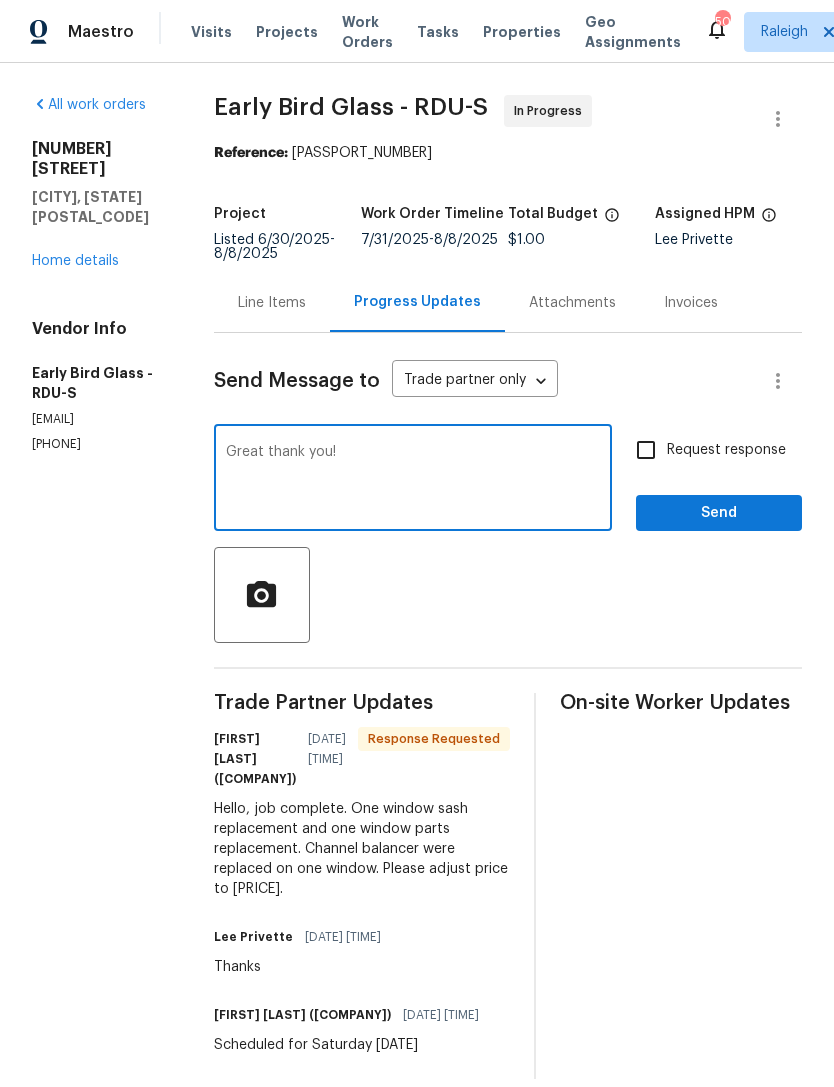 type on "Great thank you!" 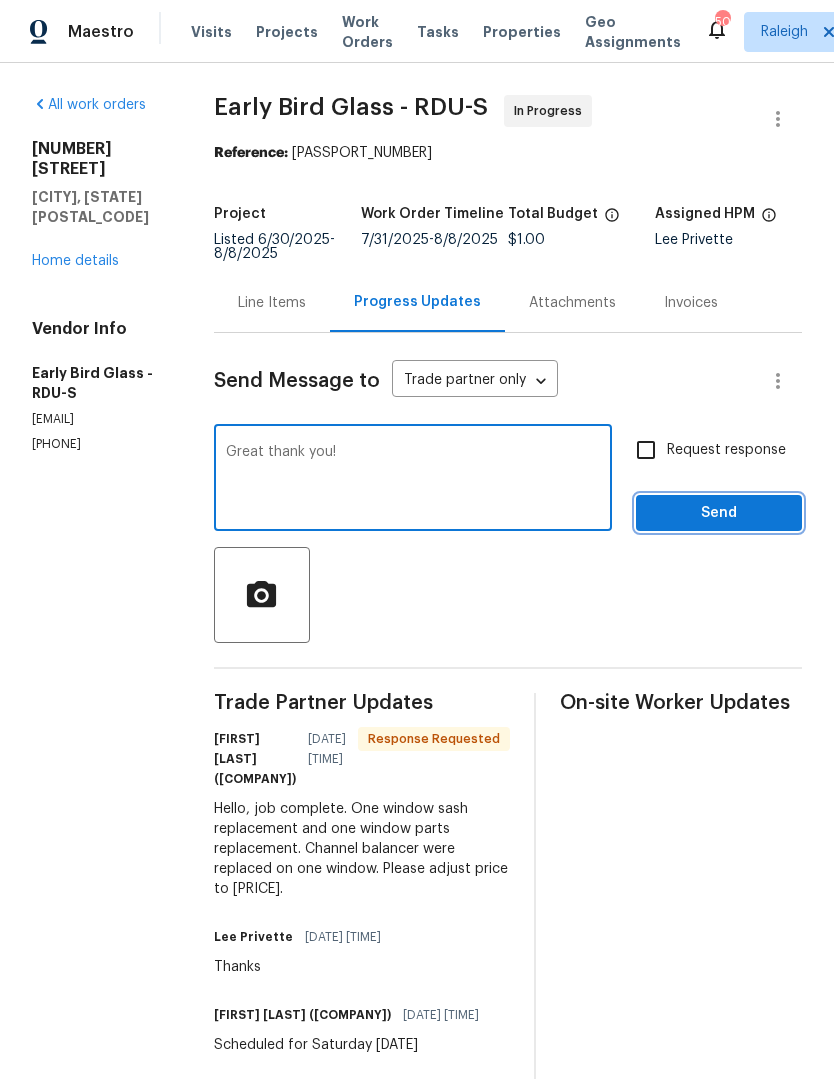 click on "Send" at bounding box center (719, 513) 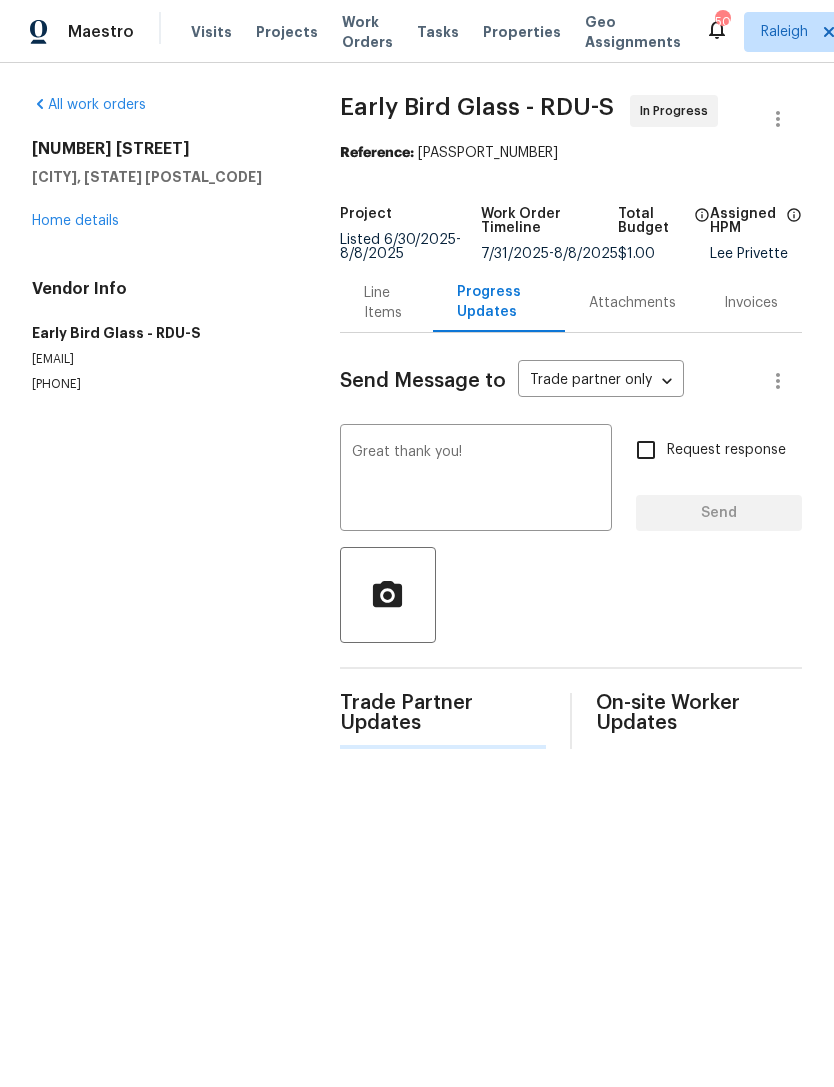 type 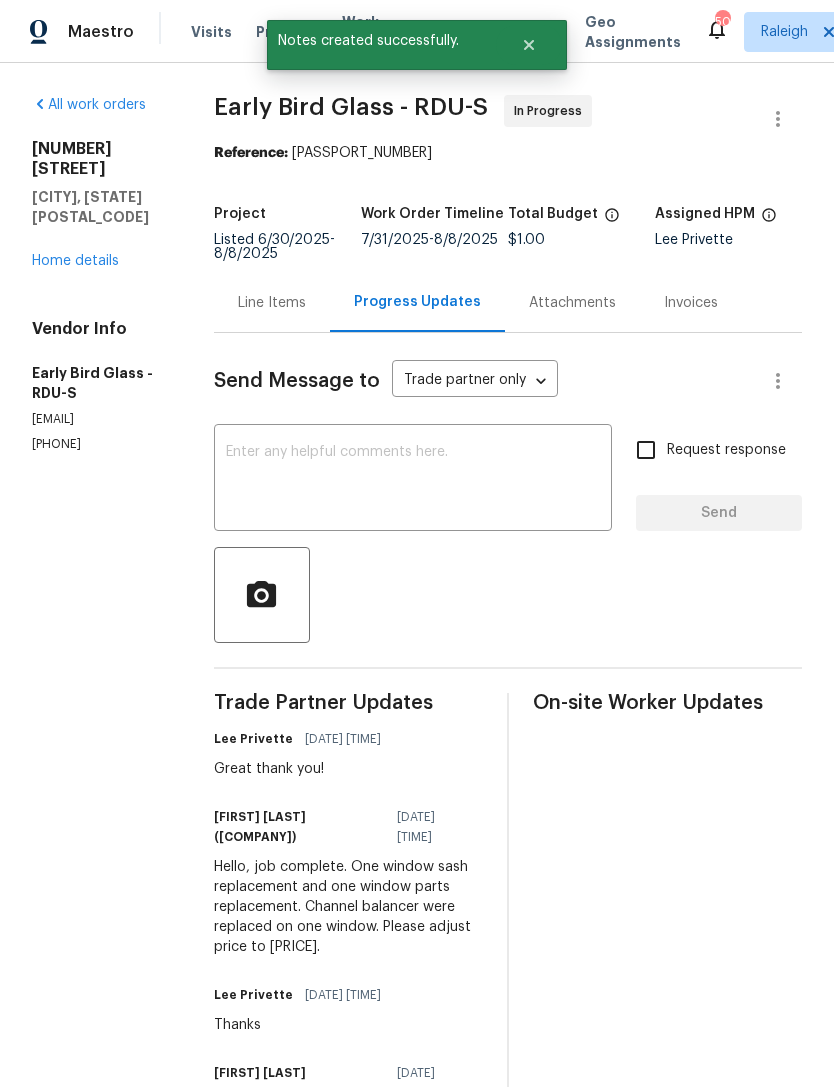 click on "Line Items" at bounding box center (272, 303) 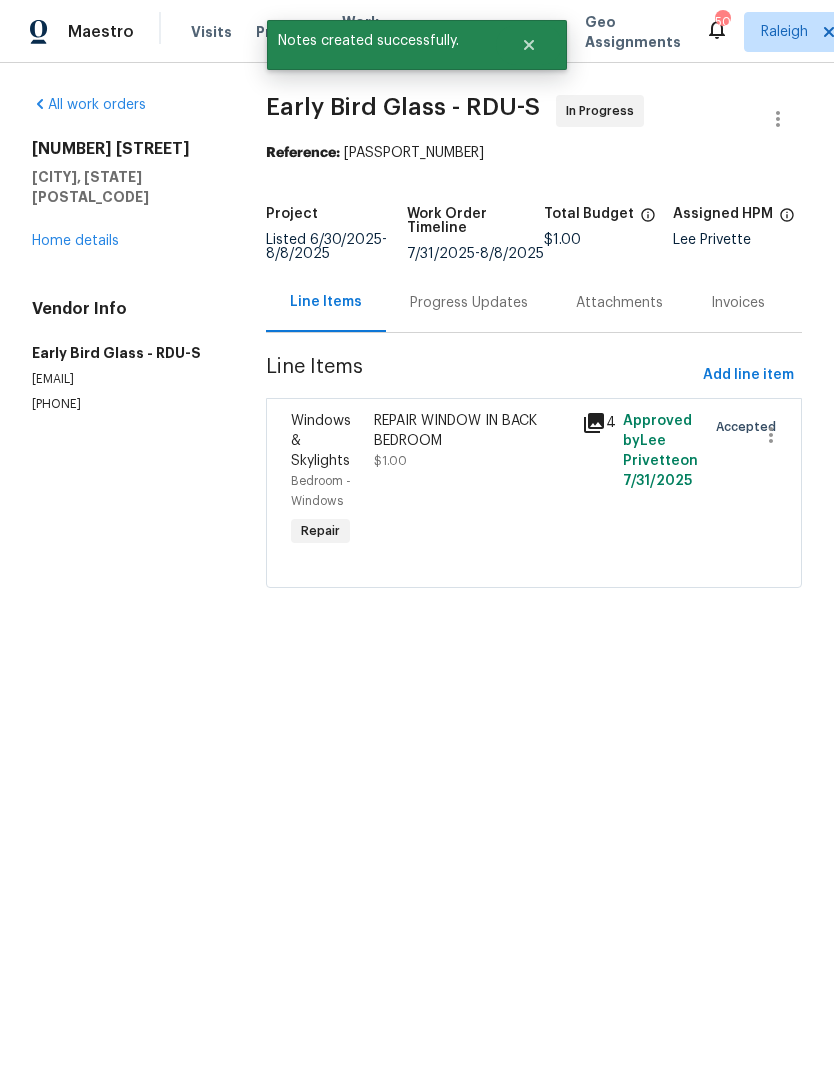 click on "REPAIR WINDOW IN BACK BEDROOM $1.00" at bounding box center [471, 481] 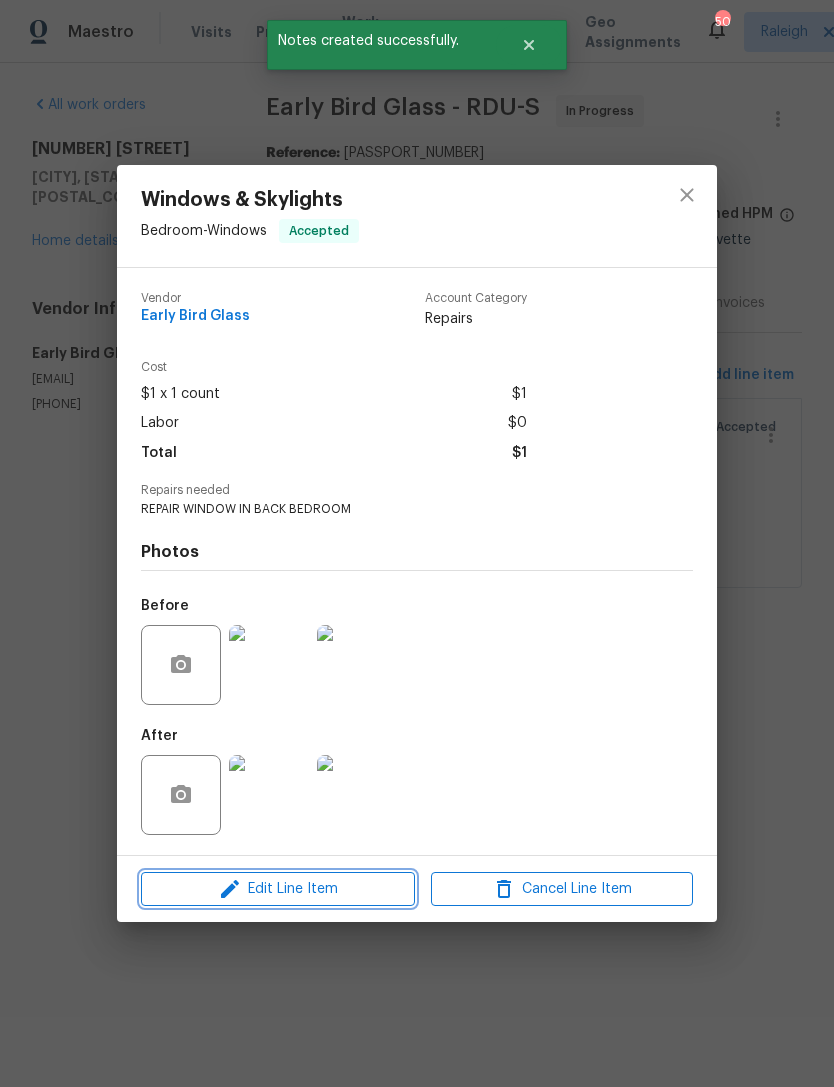 click on "Edit Line Item" at bounding box center (278, 889) 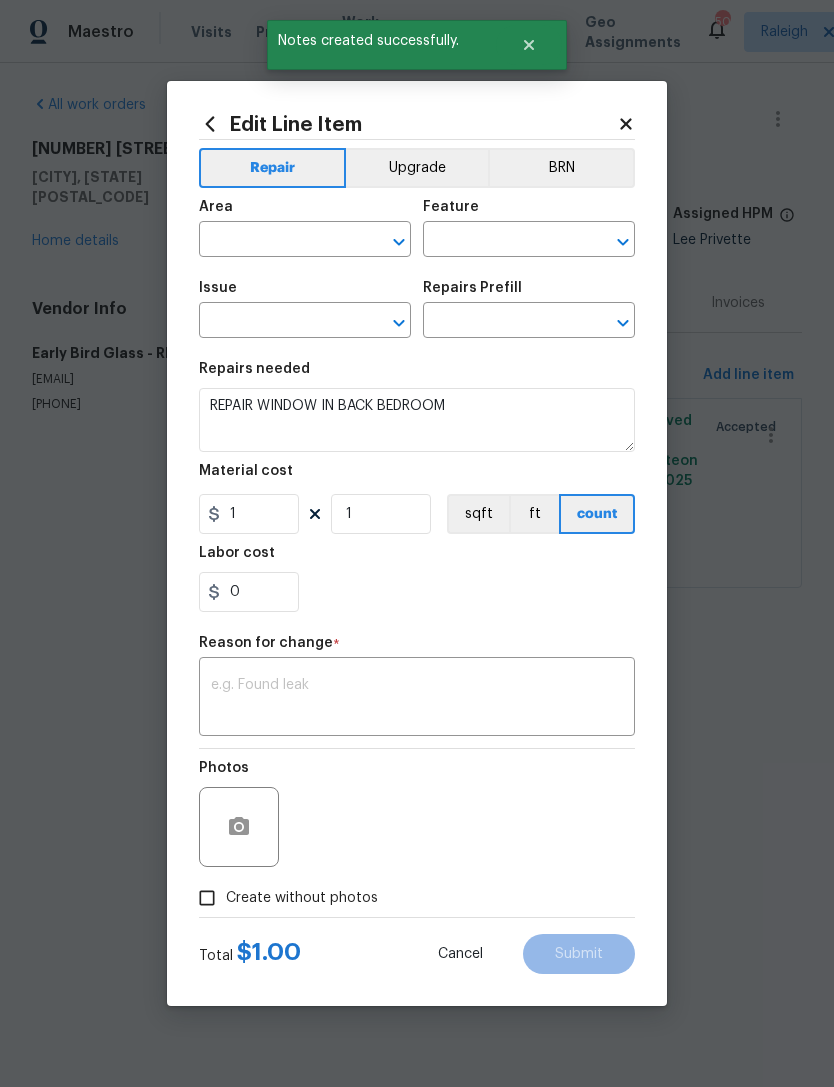 type on "Bedroom" 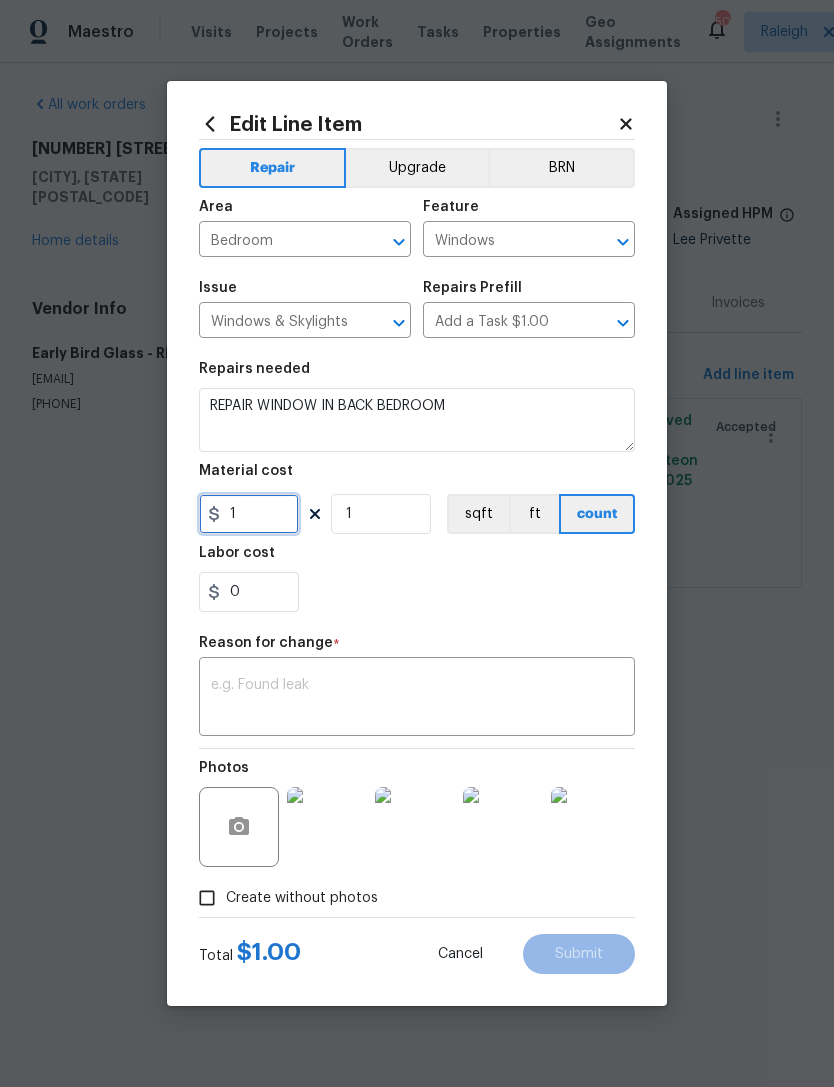 click on "1" at bounding box center [249, 514] 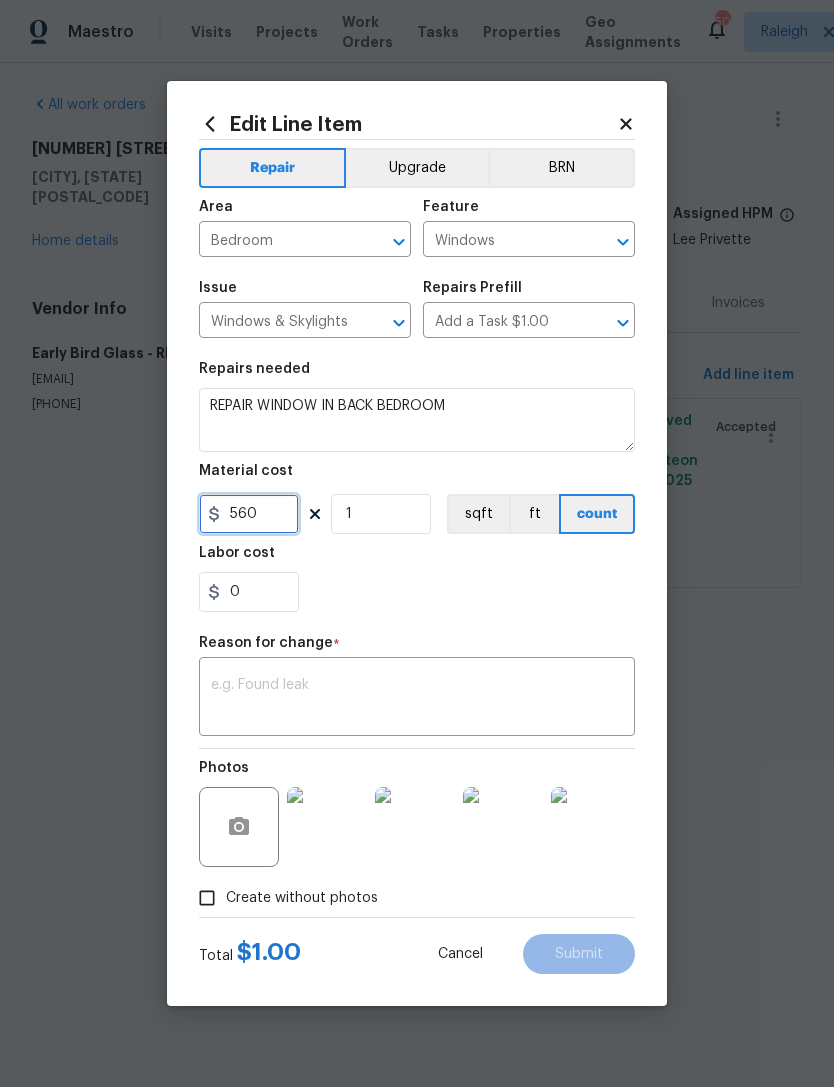 type on "560" 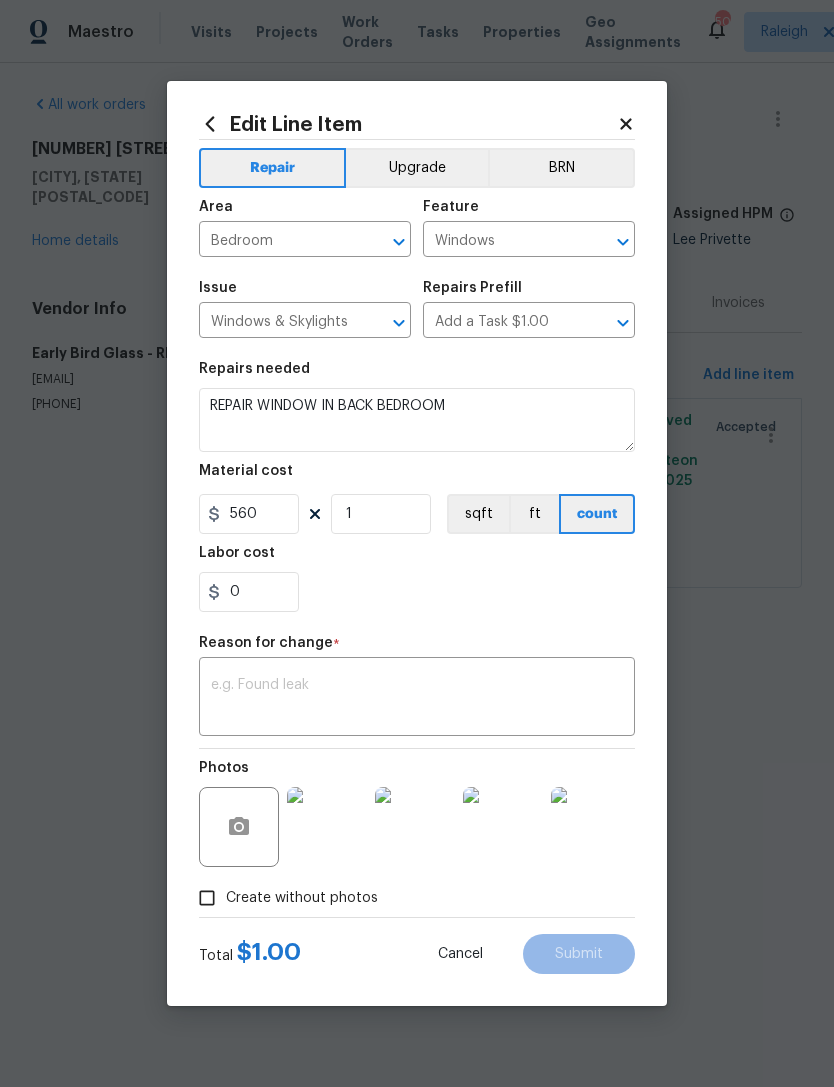 click on "0" at bounding box center [417, 592] 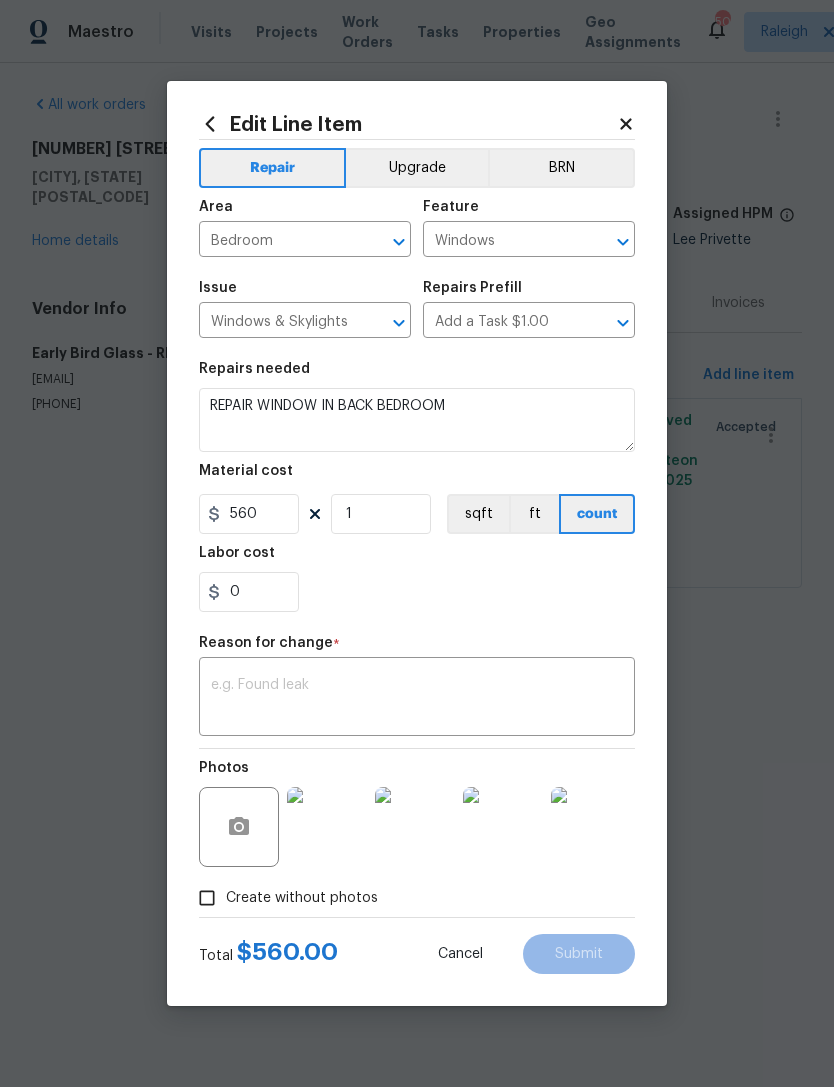 click on "0" at bounding box center (417, 592) 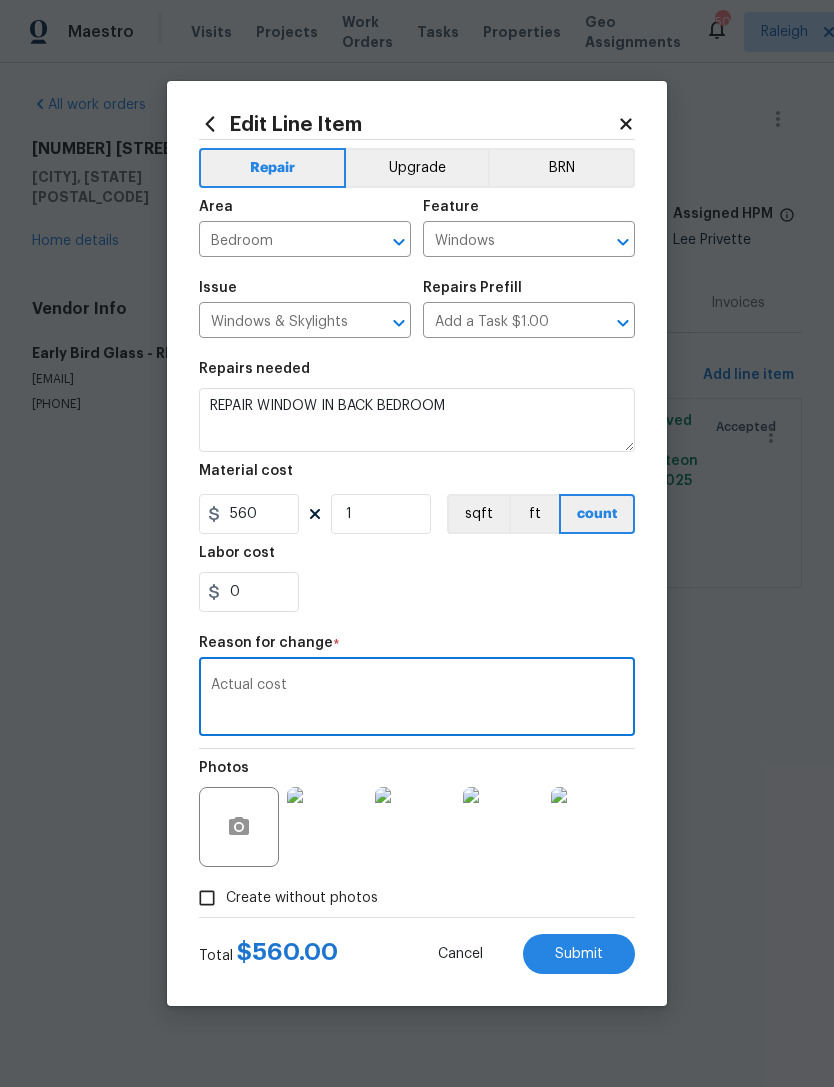 type on "Actual cost" 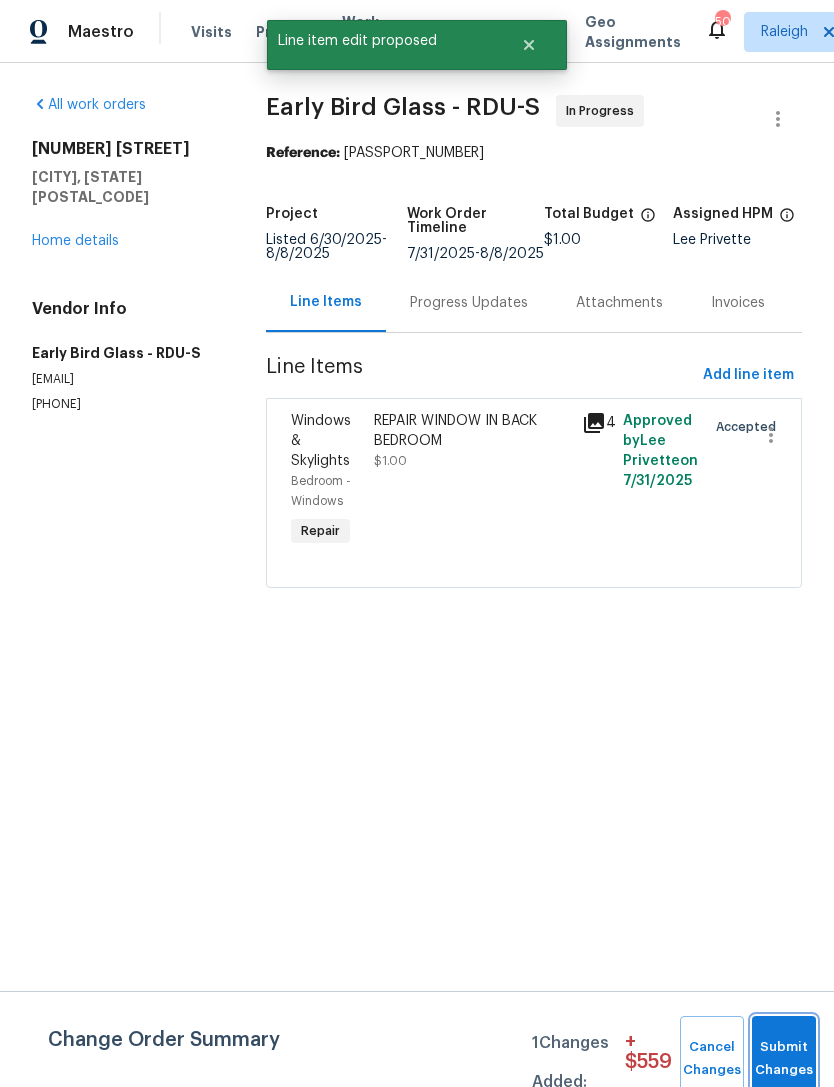 click on "Submit Changes" at bounding box center (784, 1059) 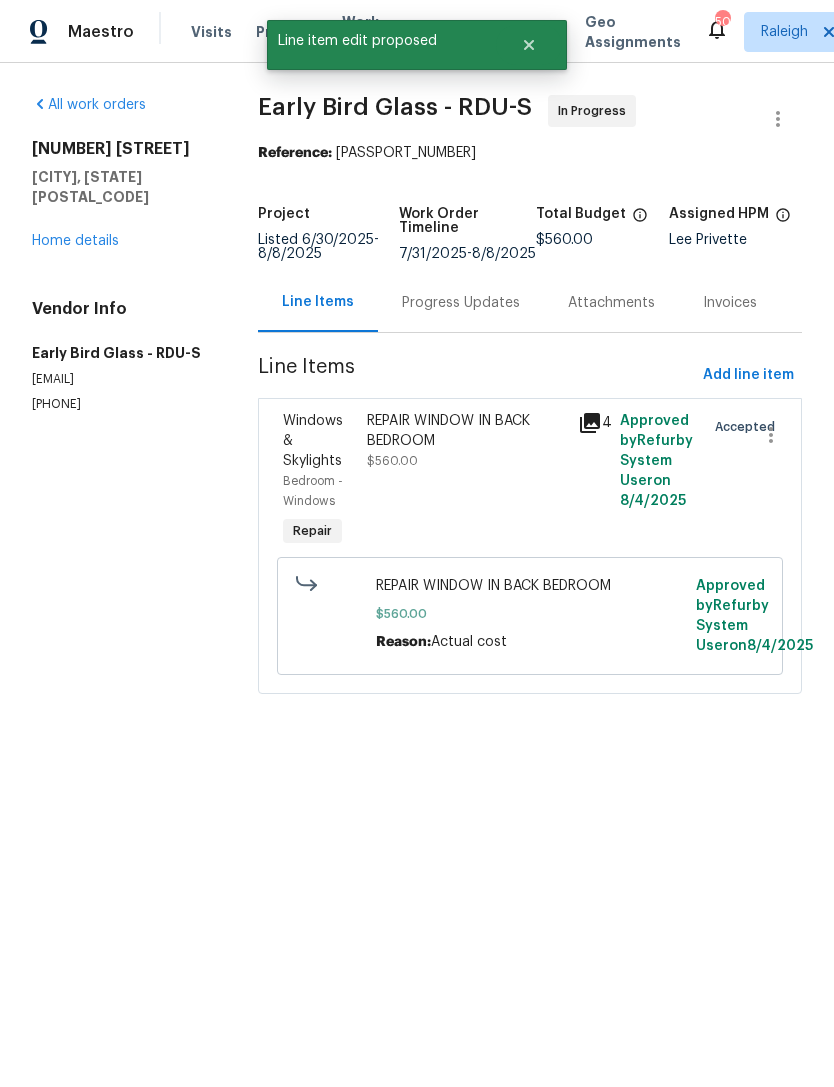 click on "Home details" at bounding box center [75, 241] 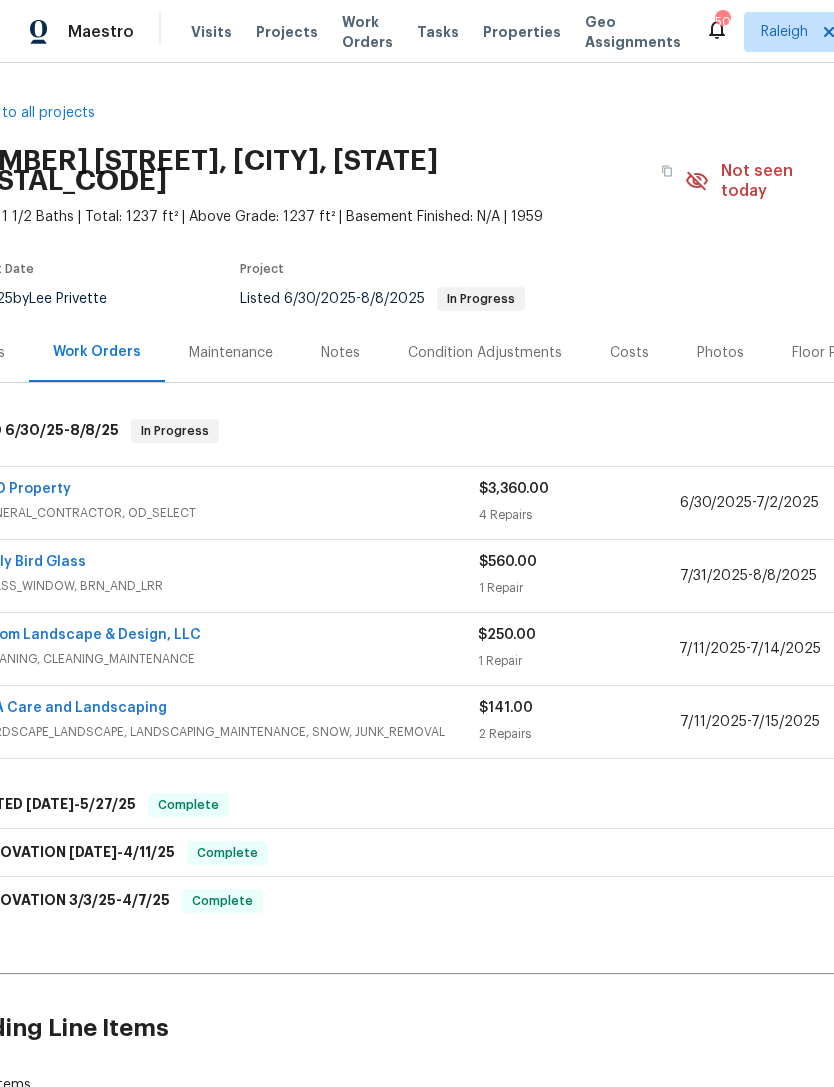 scroll, scrollTop: 0, scrollLeft: 54, axis: horizontal 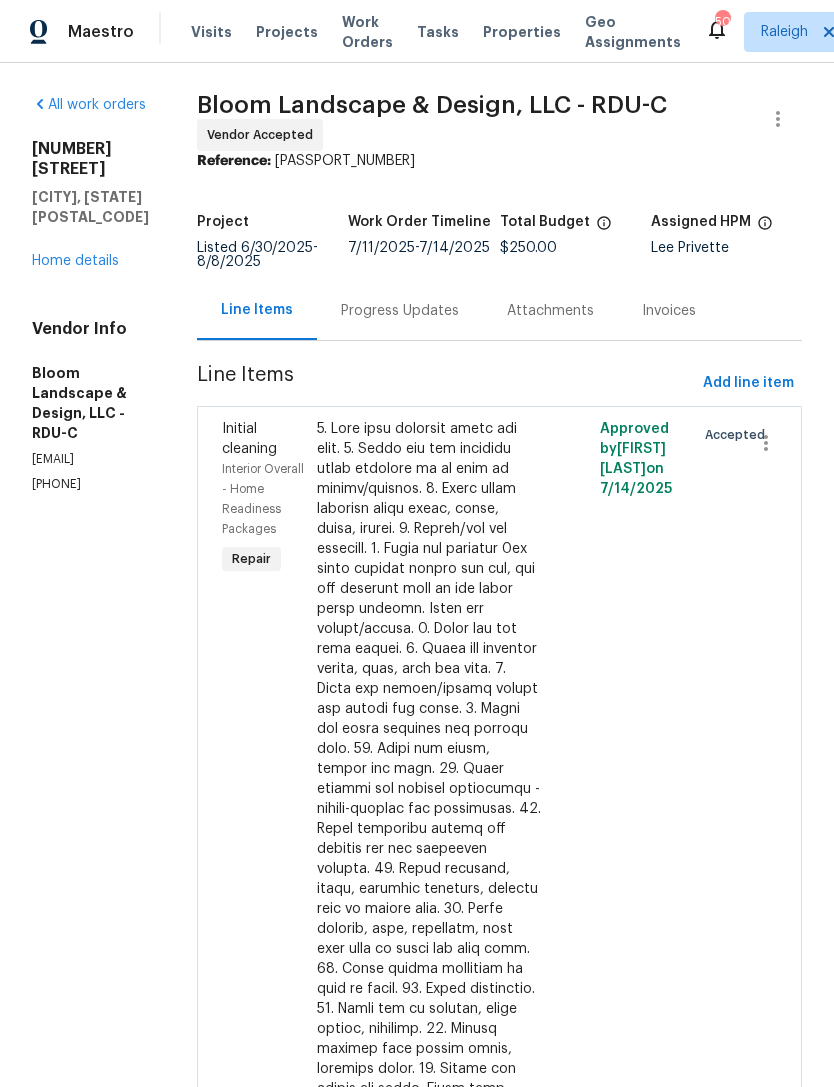 click on "Progress Updates" at bounding box center [400, 311] 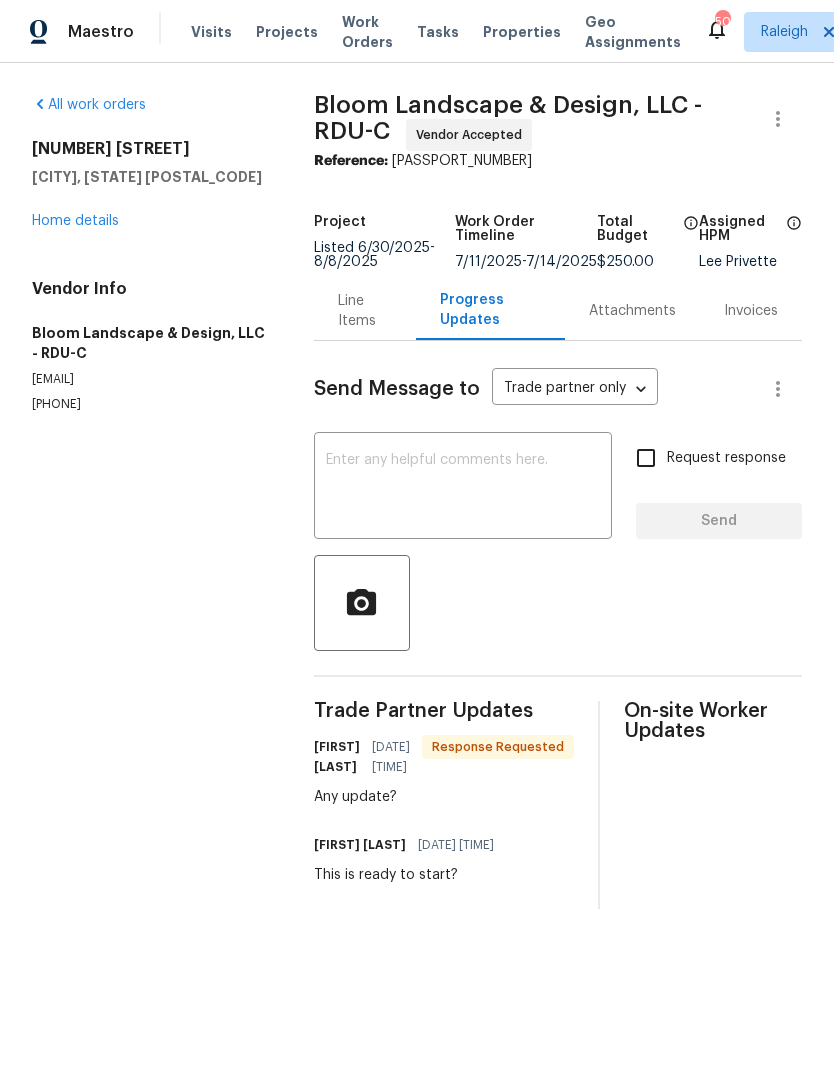 click at bounding box center [463, 488] 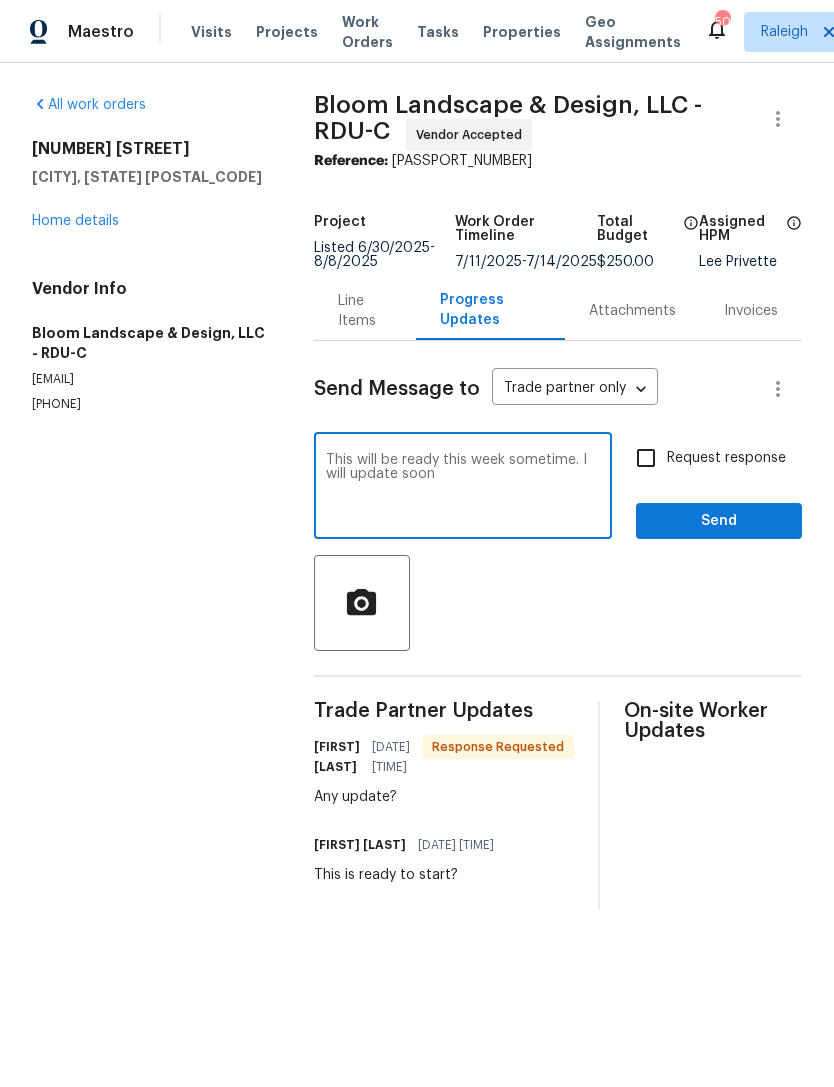 type on "This will be ready this week sometime. I will update soon" 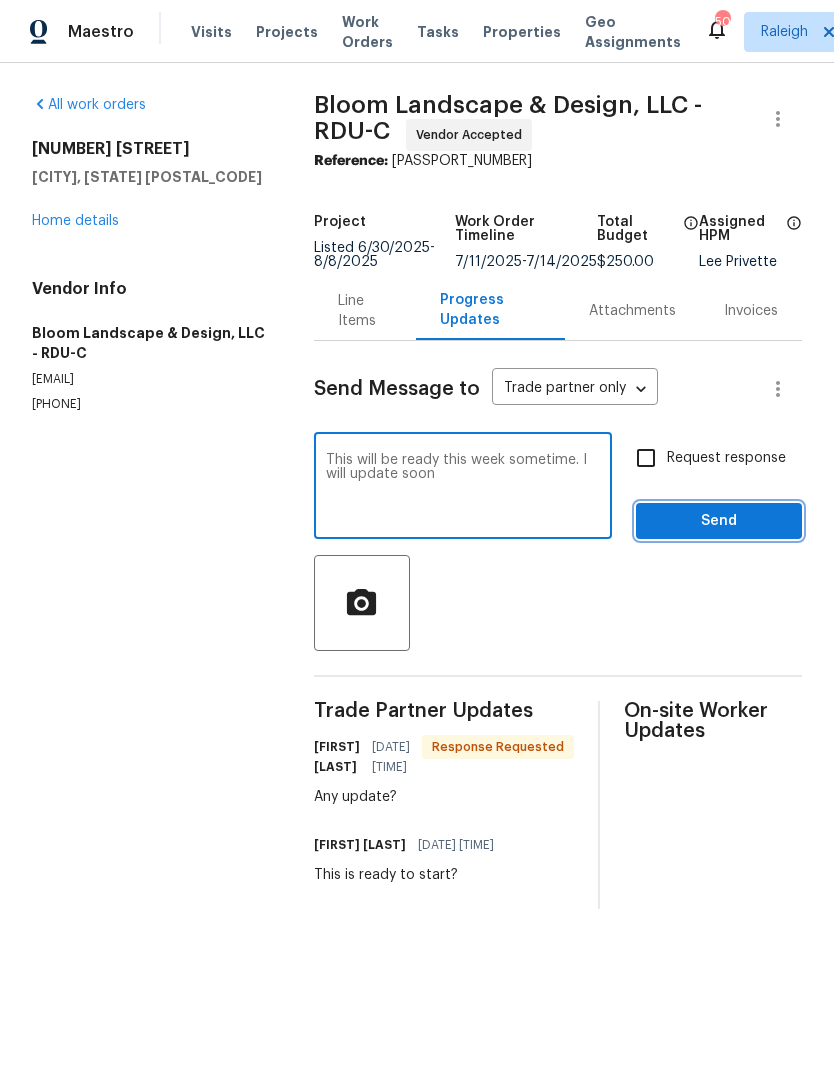 click on "Send" at bounding box center (719, 521) 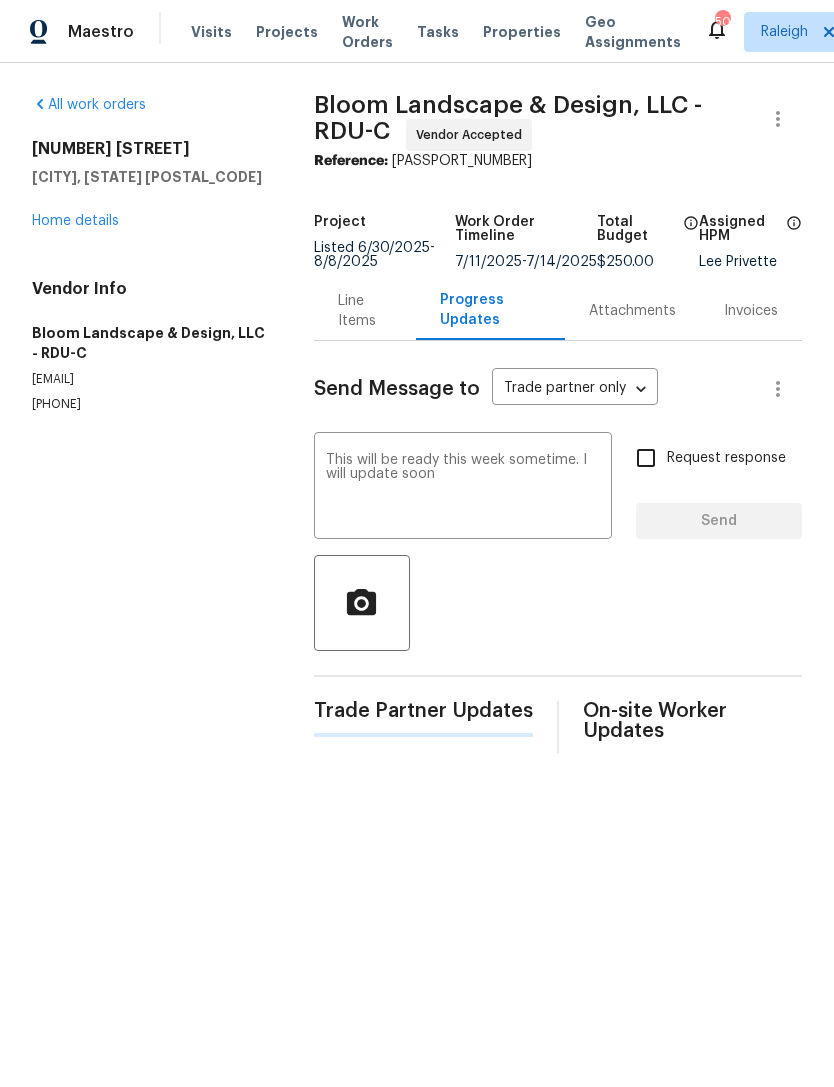 type 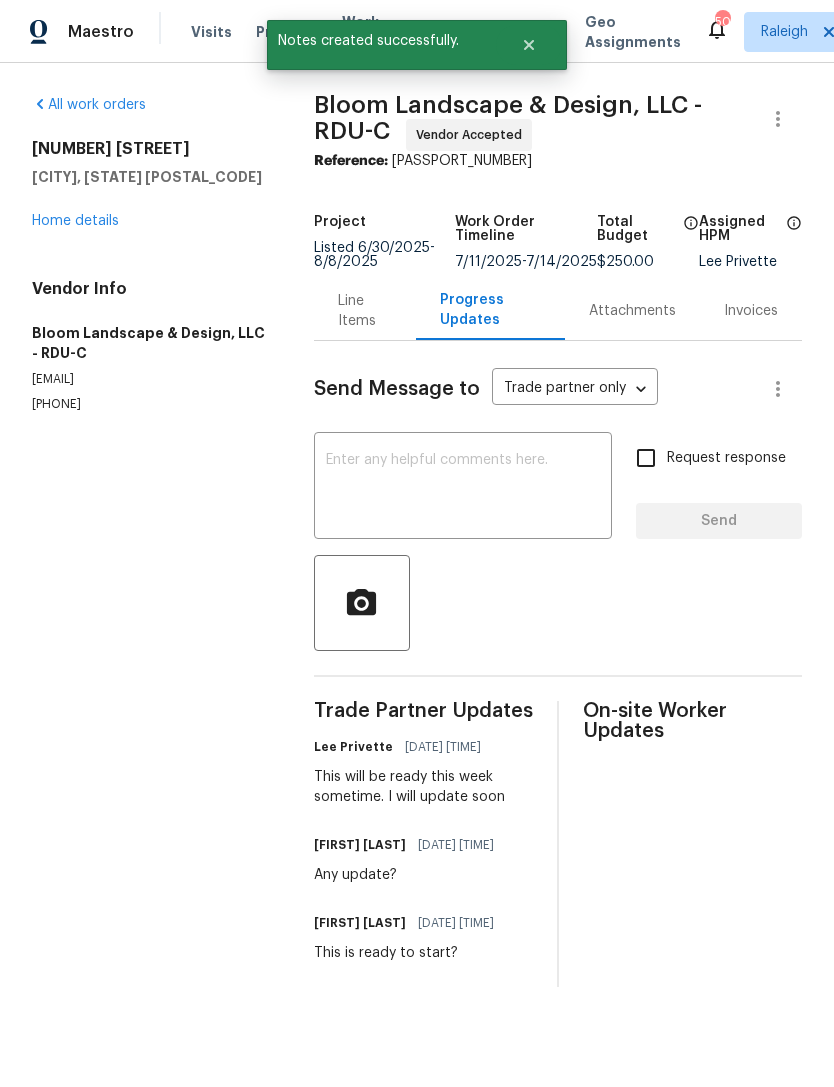click on "Home details" at bounding box center [75, 221] 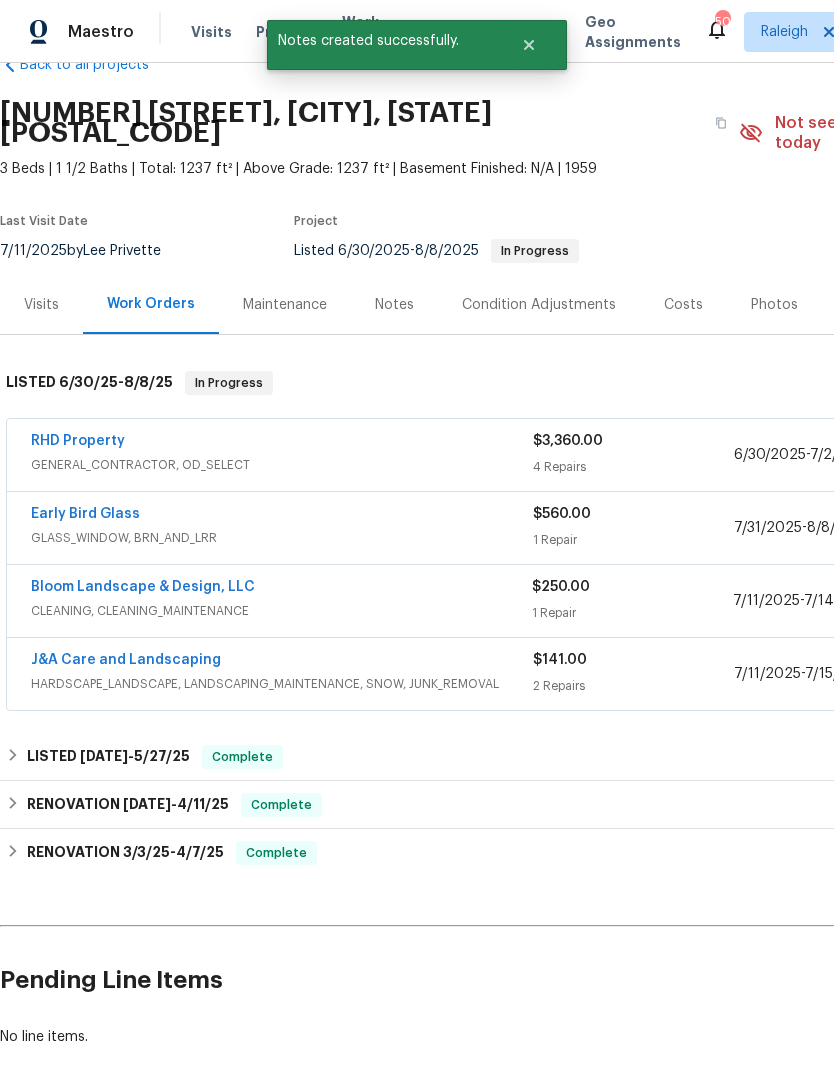 scroll, scrollTop: 50, scrollLeft: 0, axis: vertical 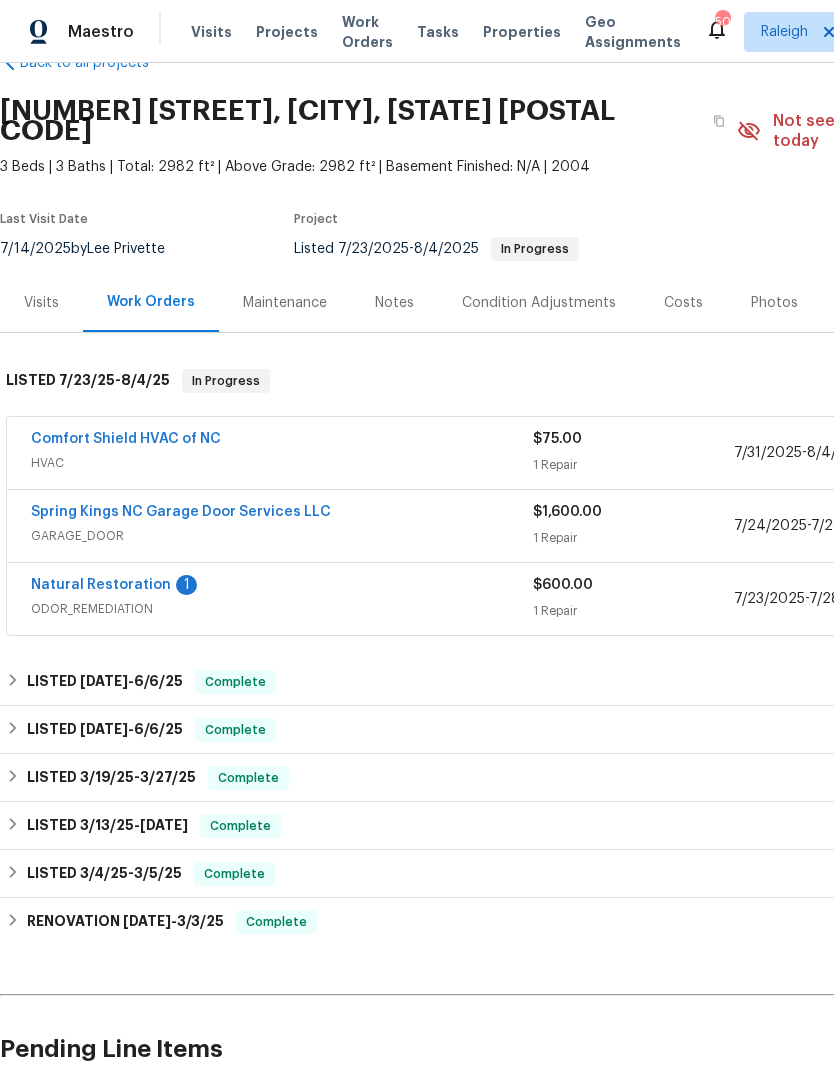 click on "Natural Restoration" at bounding box center [101, 585] 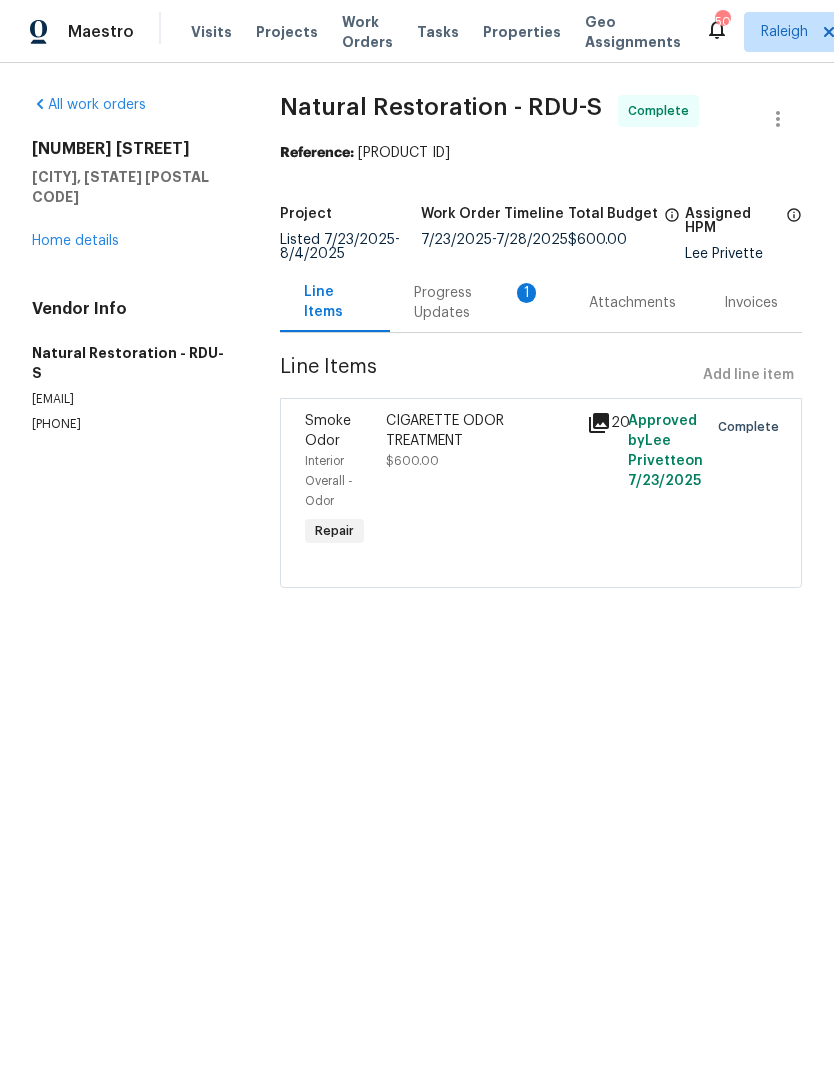 click on "Progress Updates 1" at bounding box center [477, 303] 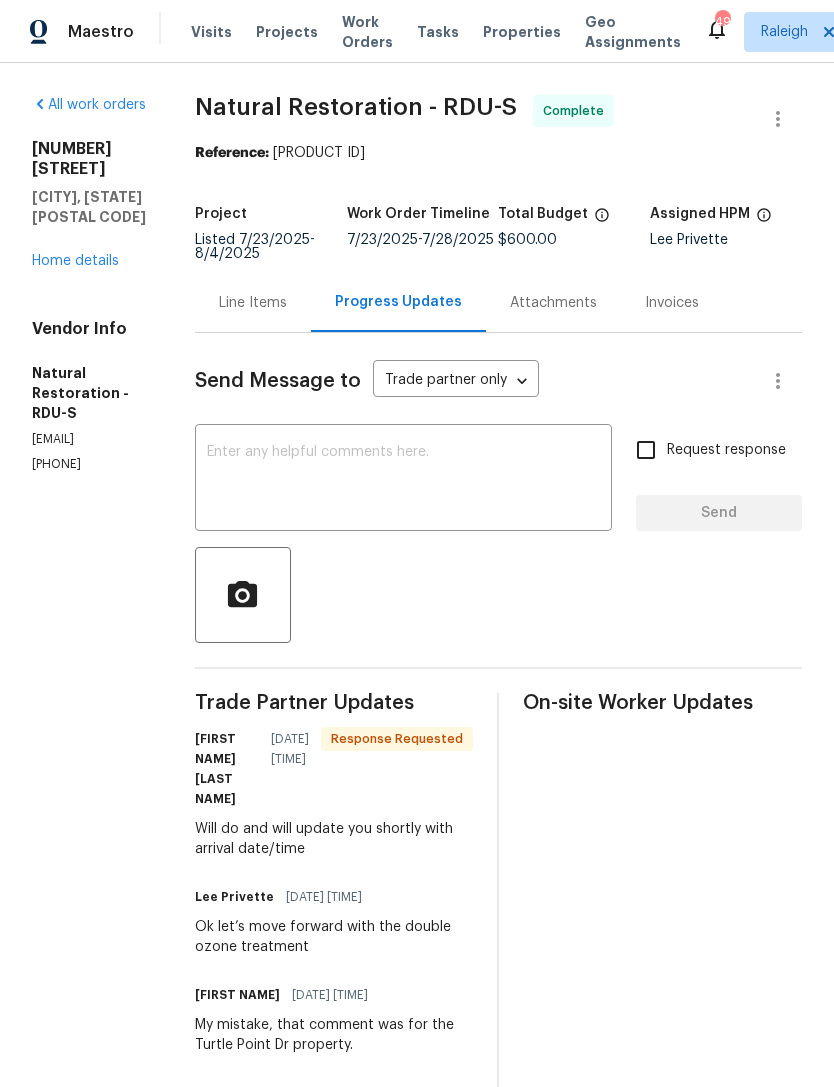 click on "Trade Partner Updates Tom Hessler 08/04/2025 10:23 AM Response Requested Will do and will update you shortly with arrival date/time Lee Privette 08/04/2025 8:22 AM Ok let’s move forward with the double ozone treatment Laura 07/31/2025 12:24 PM My mistake, that comment was for the Turtle Point Dr property. Laura 07/31/2025 12:15 PM Our team has done the cleaning and cleared it out, but the aroma is not fully gone. Our recommendation is for a double ozone treatment for the next step. Laura 07/28/2025 2:24 PM Yes, do you still want us to do the odor treatment? Lee Privette 07/28/2025 2:01 PM No problem. Did you see my previous message? Laura 07/25/2025 5:13 PM Lee, we need to move this job to Tuesday, 7/29. We've had a slight delay in our schedule. Lee Privette 07/25/2025 2:01 PM Laura 07/25/2025 7:56 AM Yes, I am the Customer Service Manager for Natural Restoration Lee Privette 07/24/2025 2:29 PM Monday is good Lee Privette 07/24/2025 2:29 PM Is Laura on your team? I could be wrong. Laura 07/24/2025 10:14 AM" at bounding box center [334, 1513] 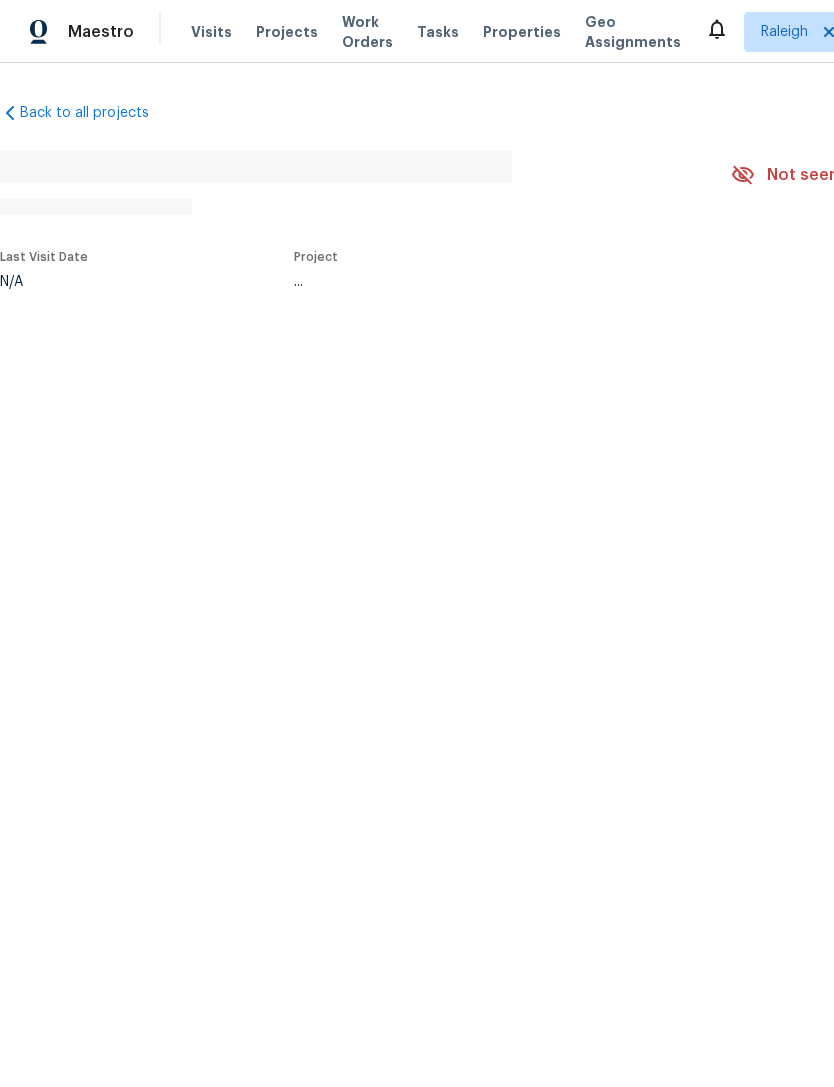 scroll, scrollTop: 0, scrollLeft: 0, axis: both 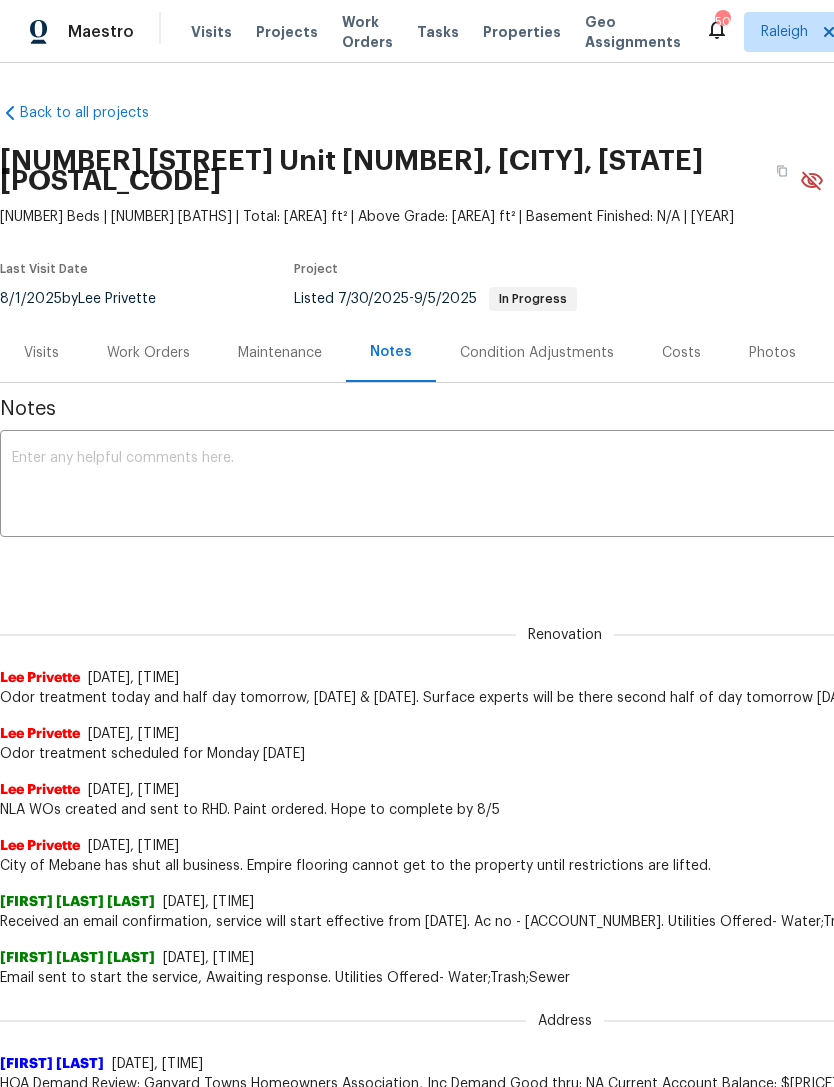 click on "Work Orders" at bounding box center [148, 352] 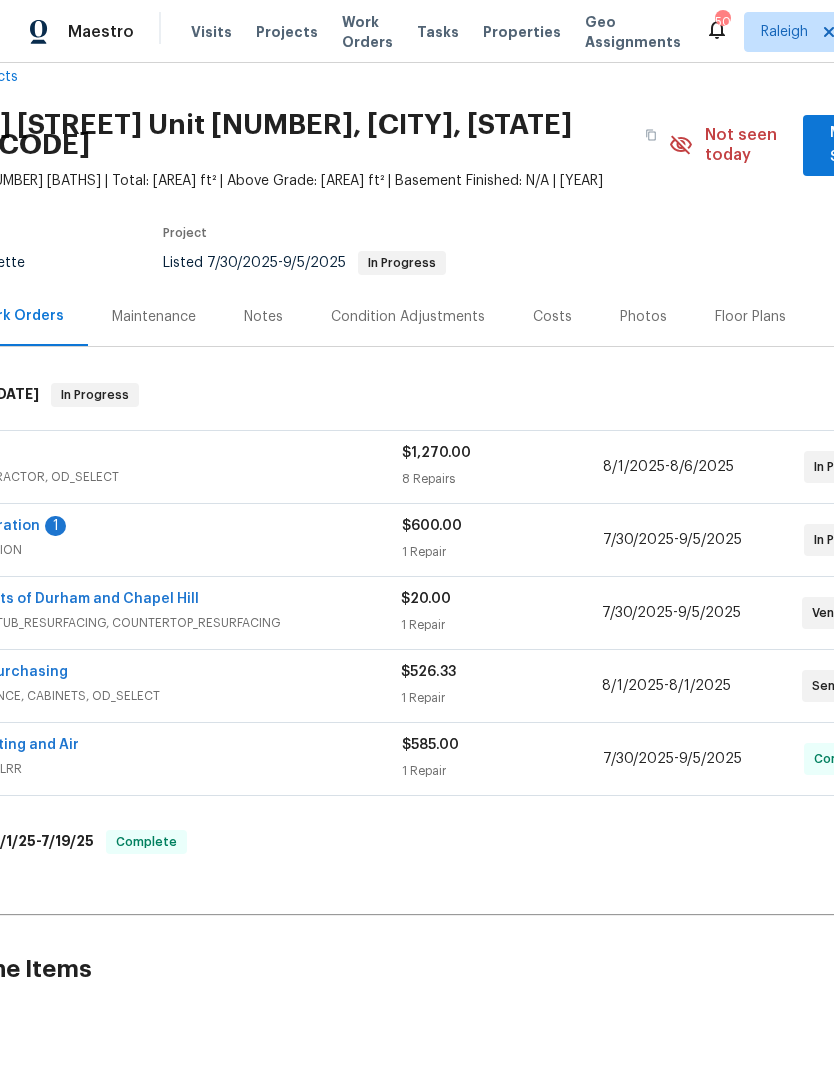 scroll, scrollTop: 36, scrollLeft: 30, axis: both 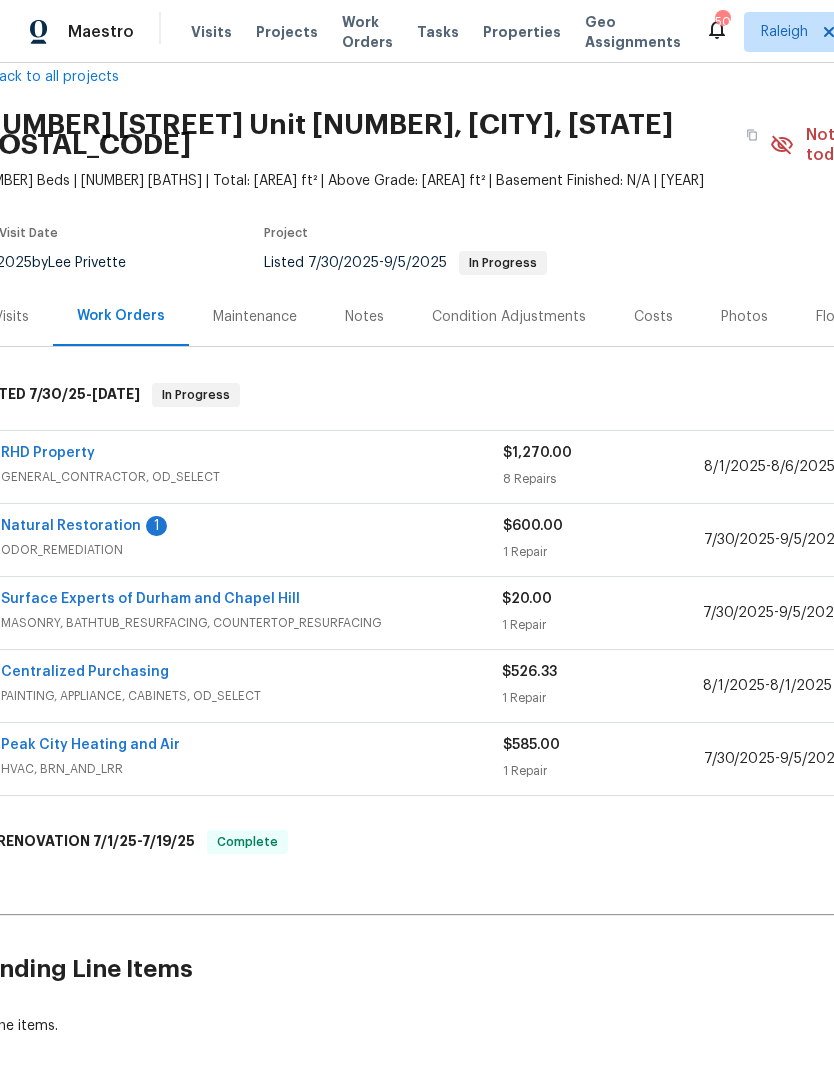 click on "Natural Restoration" at bounding box center (71, 526) 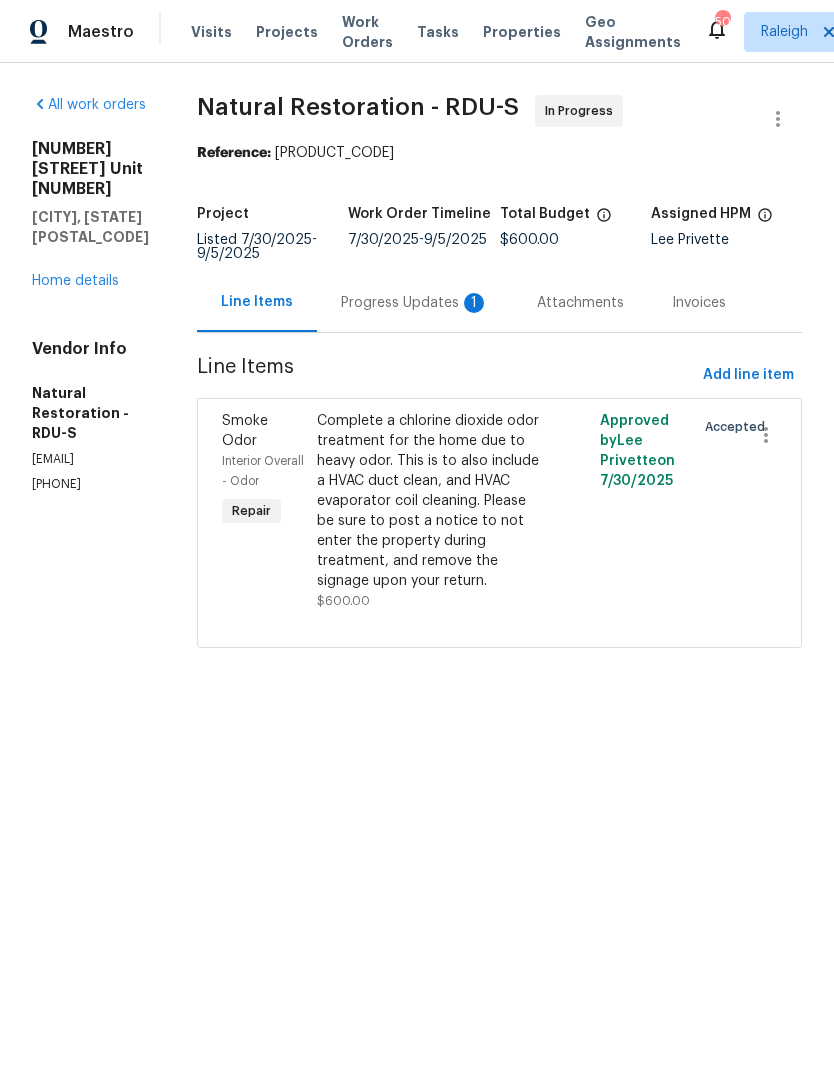 click on "Progress Updates 1" at bounding box center [415, 303] 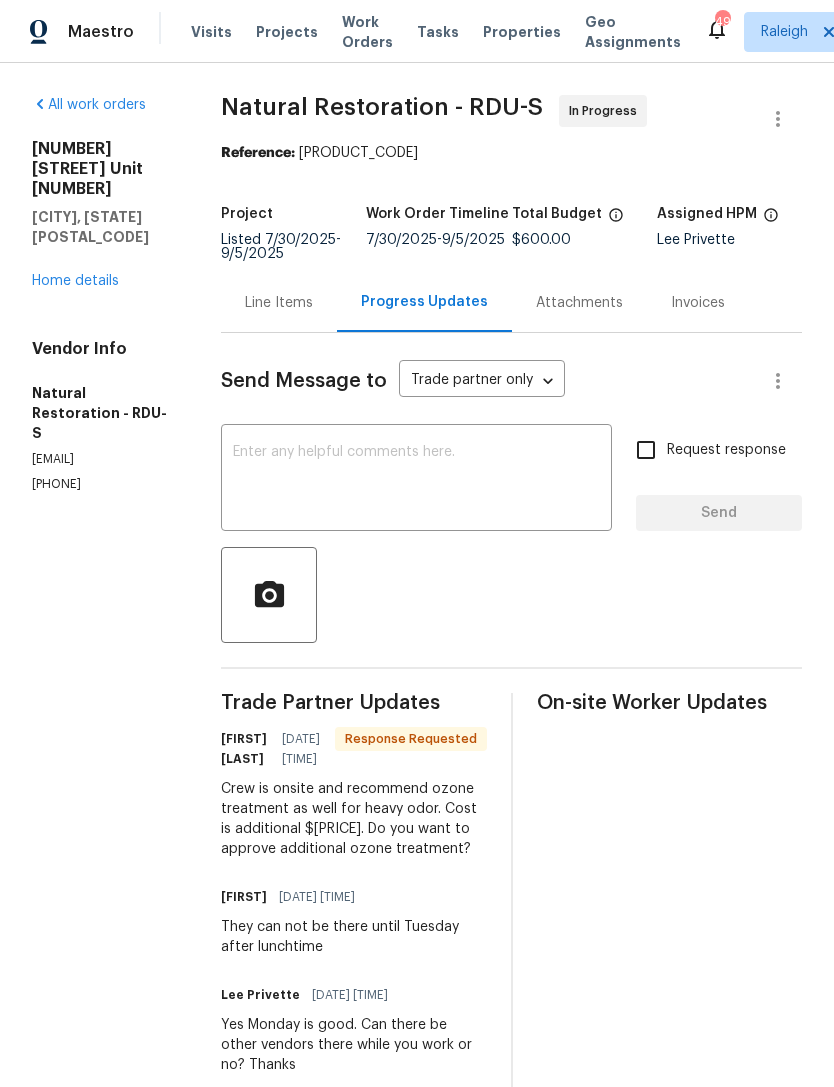 click at bounding box center [416, 480] 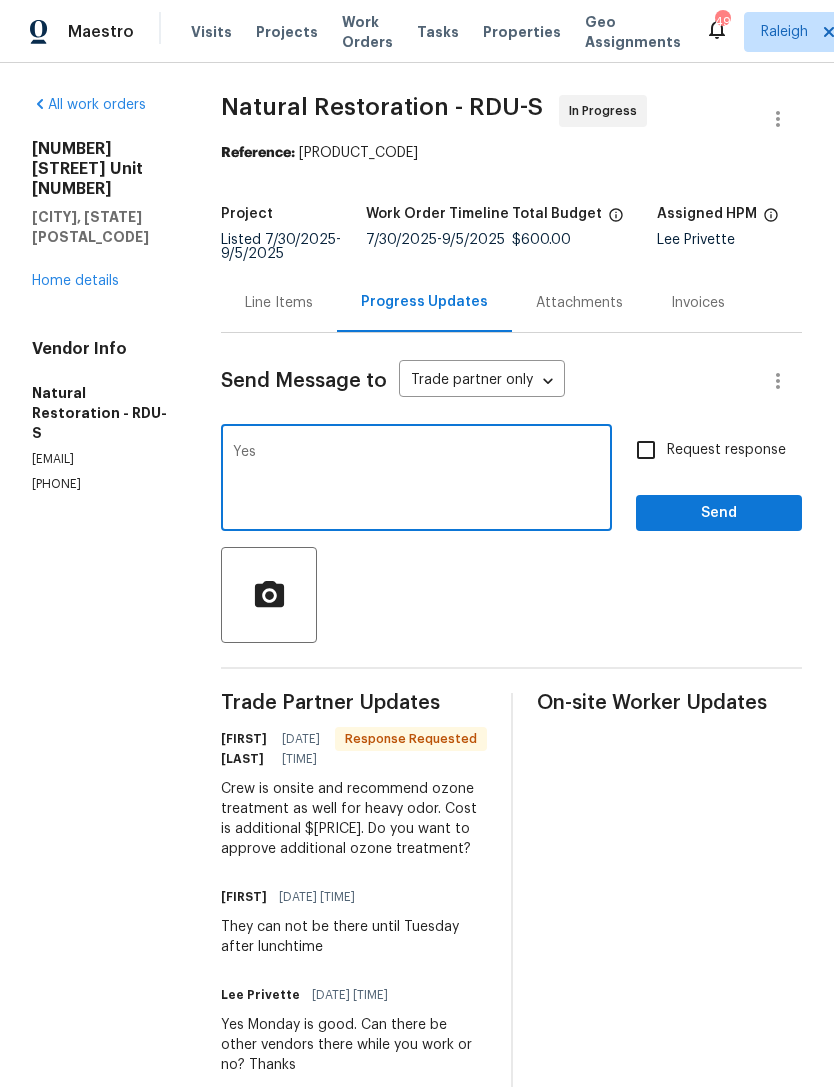 type on "Yes" 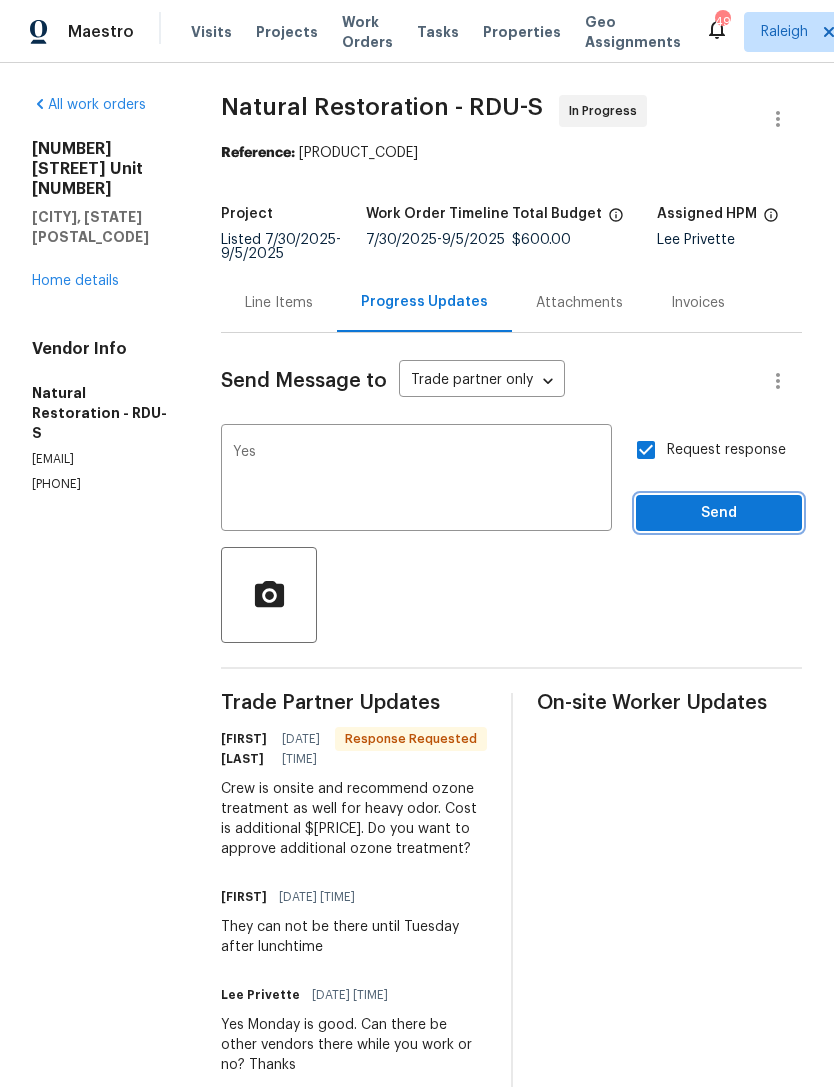 click on "Send" at bounding box center [719, 513] 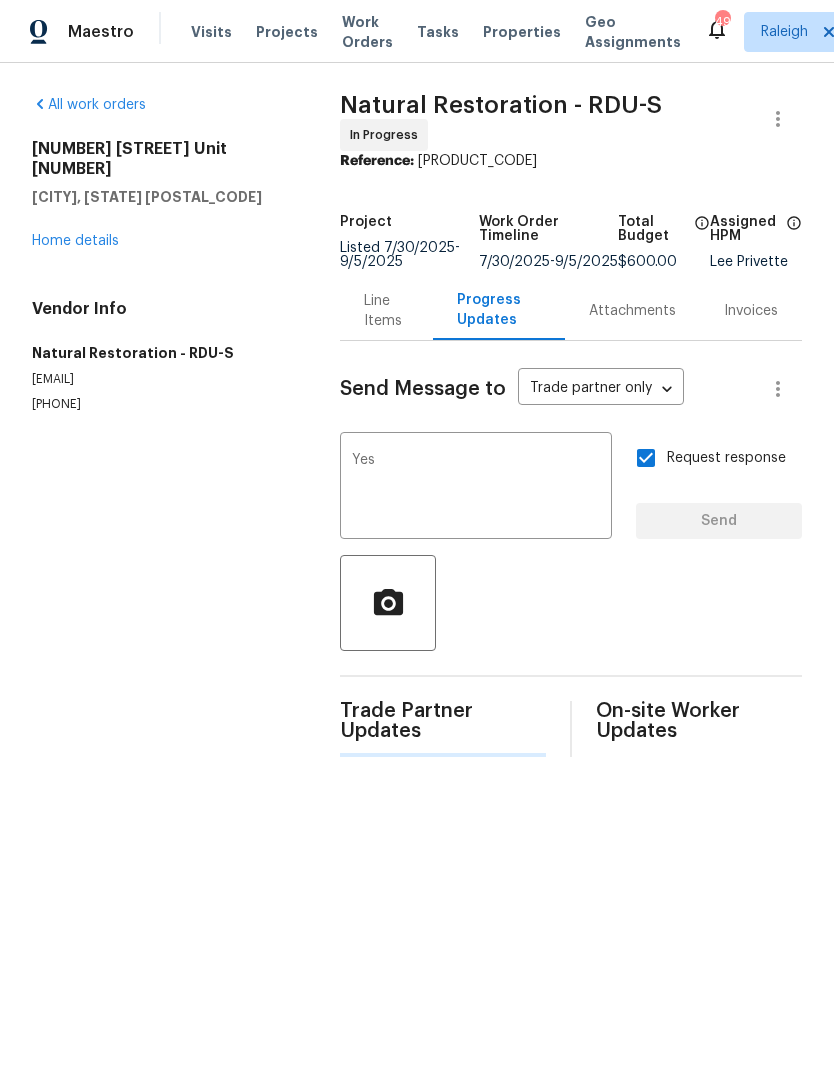 type 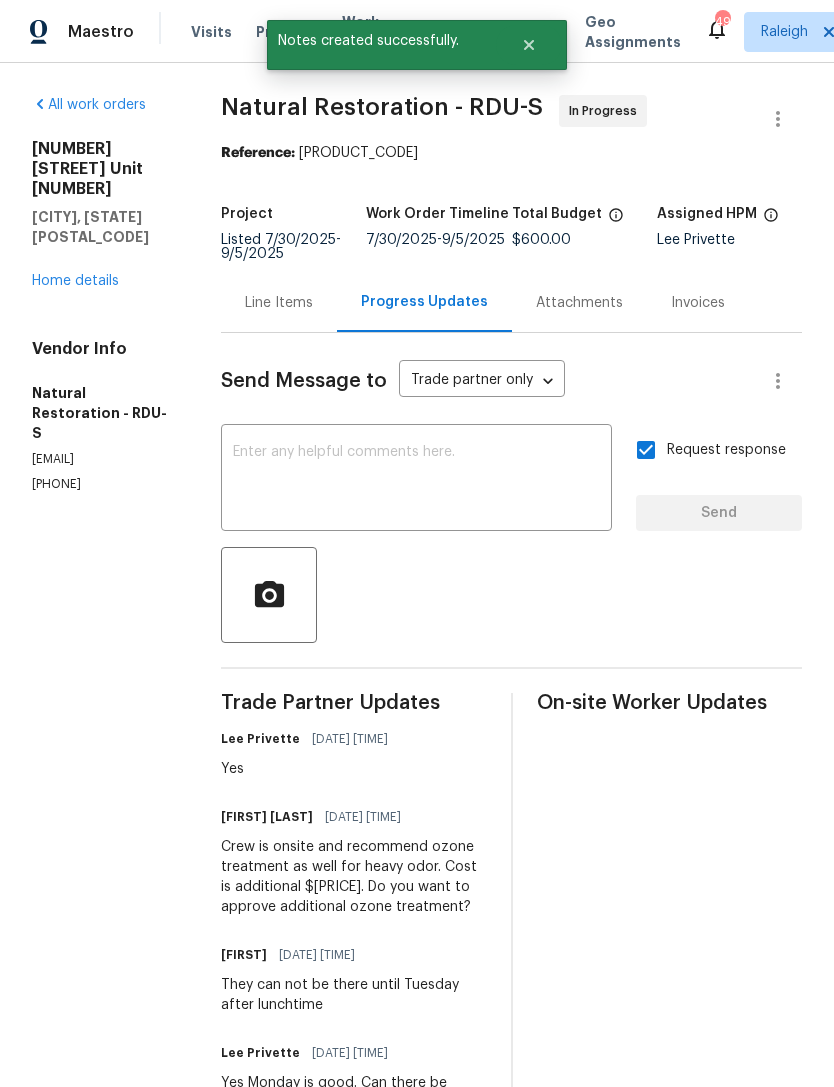 click on "Line Items" at bounding box center (279, 303) 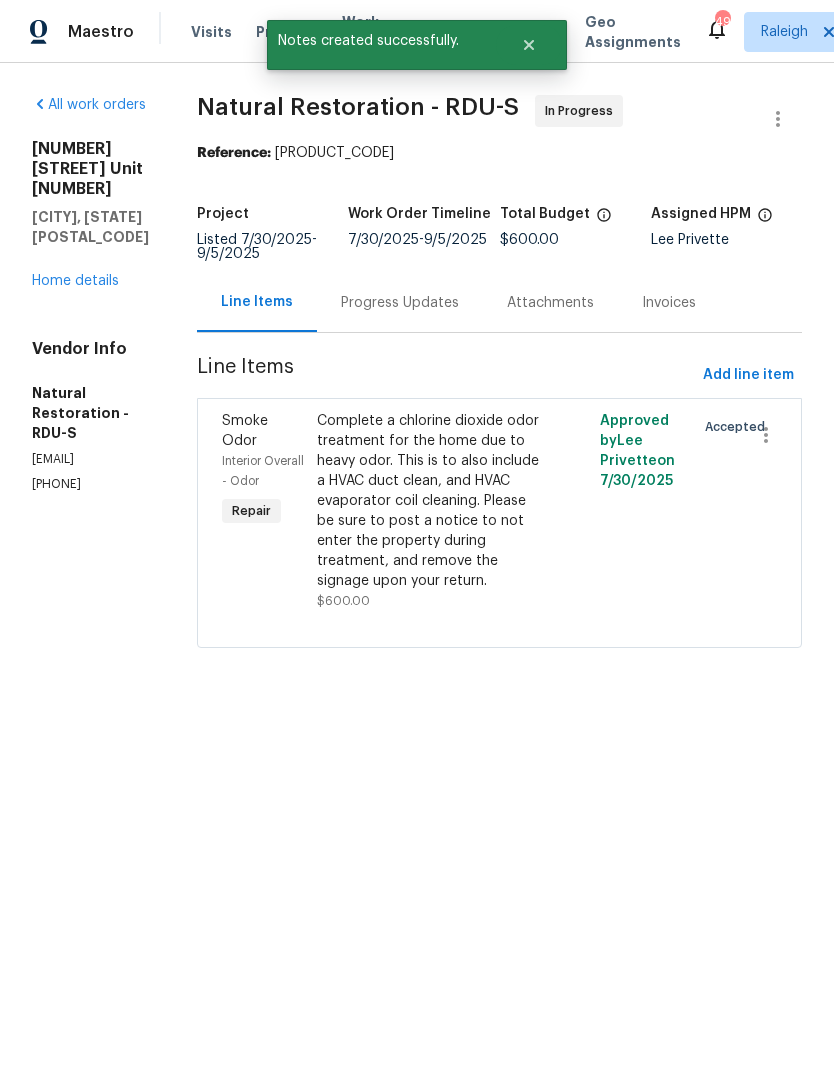 click on "Complete a chlorine dioxide odor treatment for the home due to heavy odor. This is to also include a HVAC duct clean, and HVAC evaporator coil cleaning. Please be sure to post a notice to not enter the property during treatment, and remove the signage upon your return." at bounding box center (429, 501) 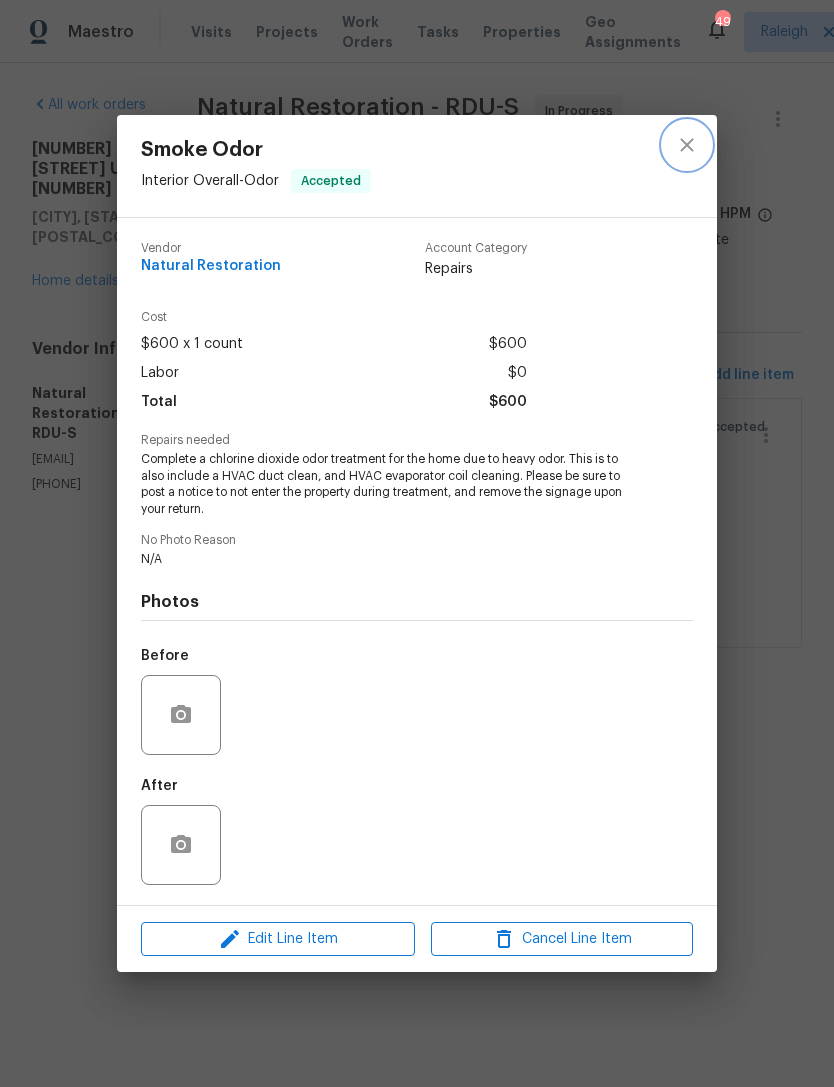 click 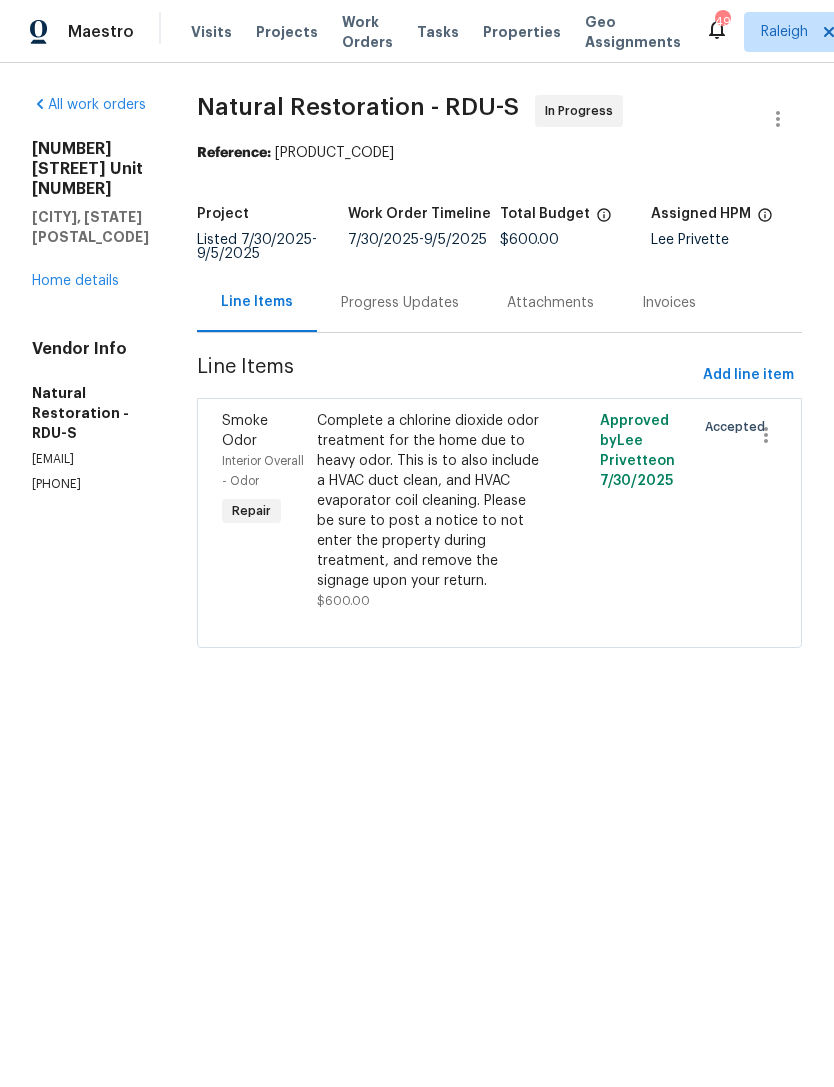 click on "Progress Updates" at bounding box center (400, 303) 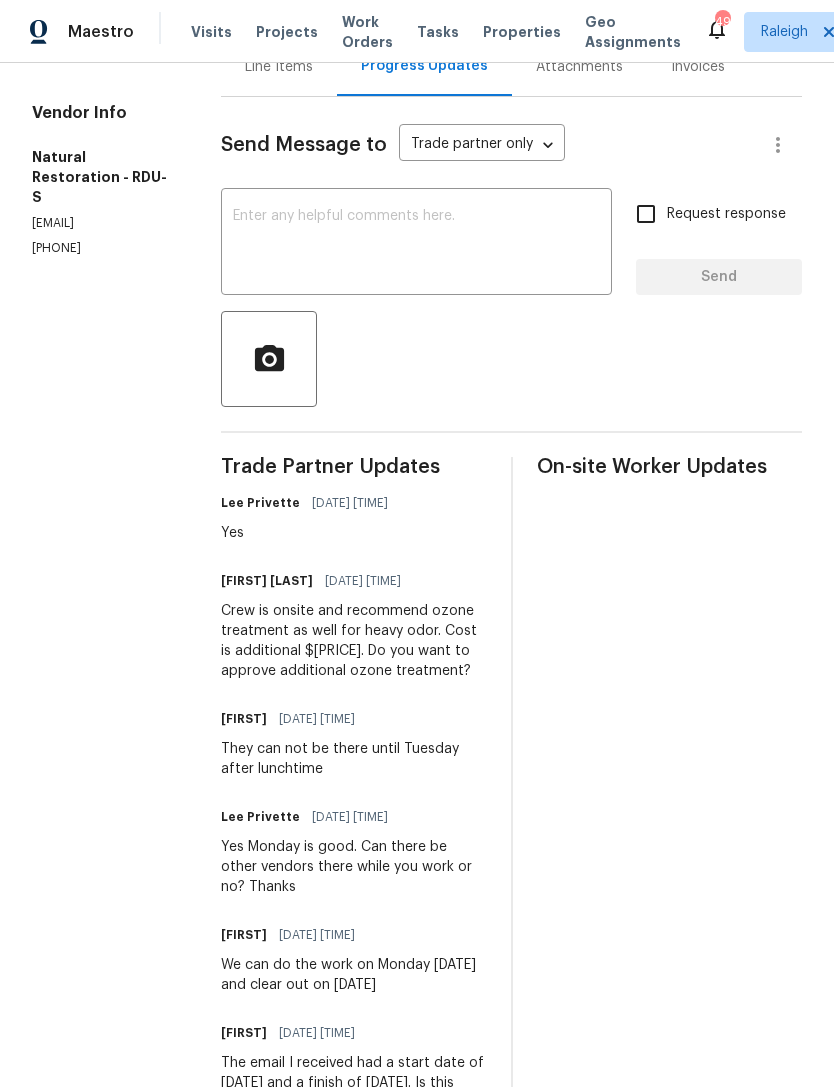 scroll, scrollTop: 235, scrollLeft: 0, axis: vertical 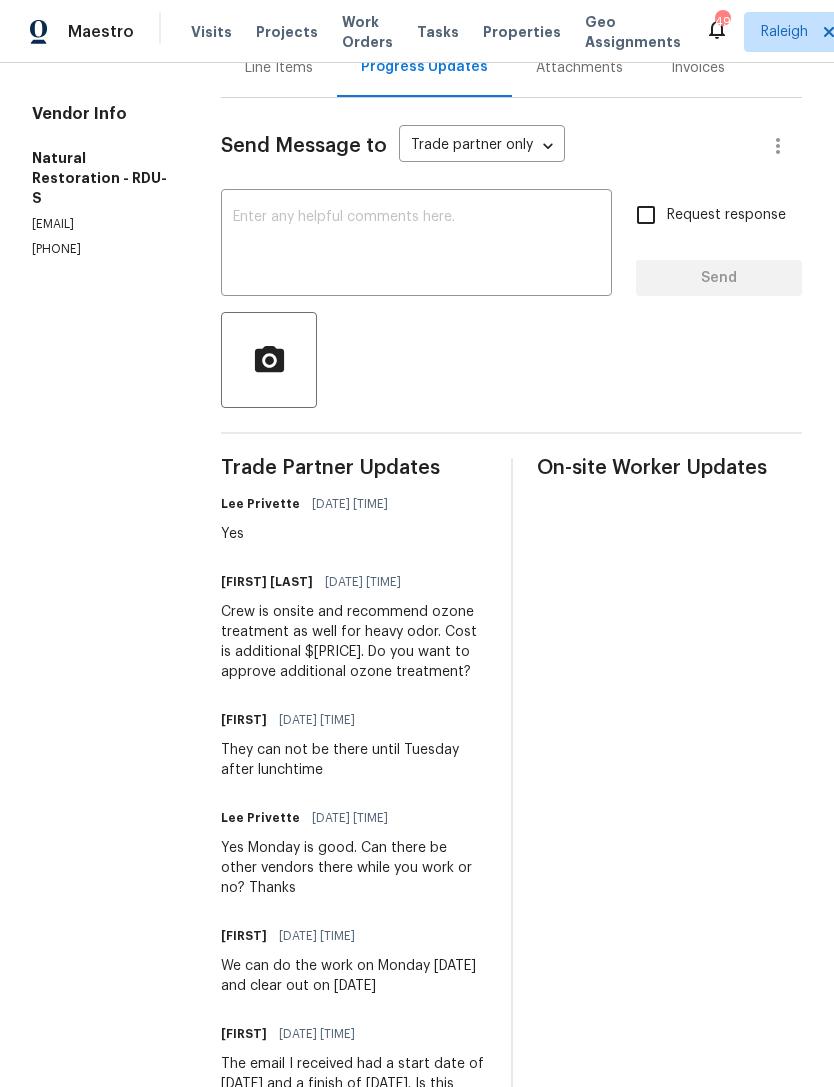 click at bounding box center (416, 245) 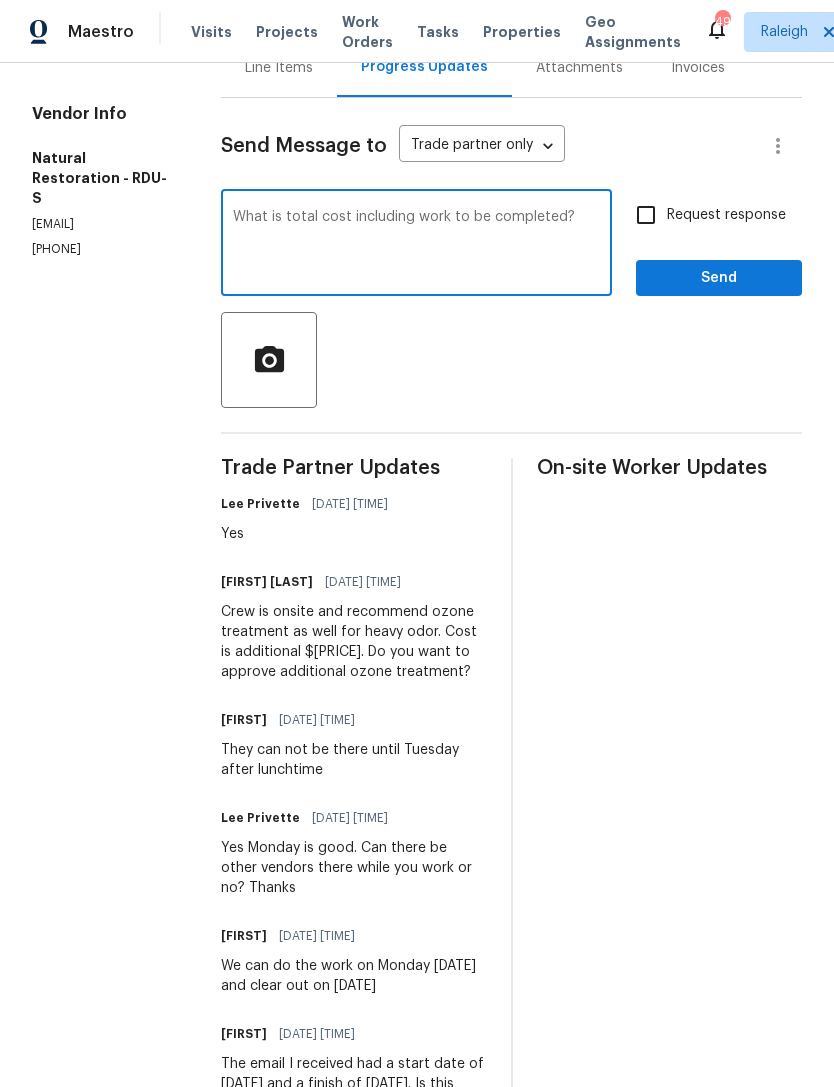 type on "What is total cost including work to be completed?" 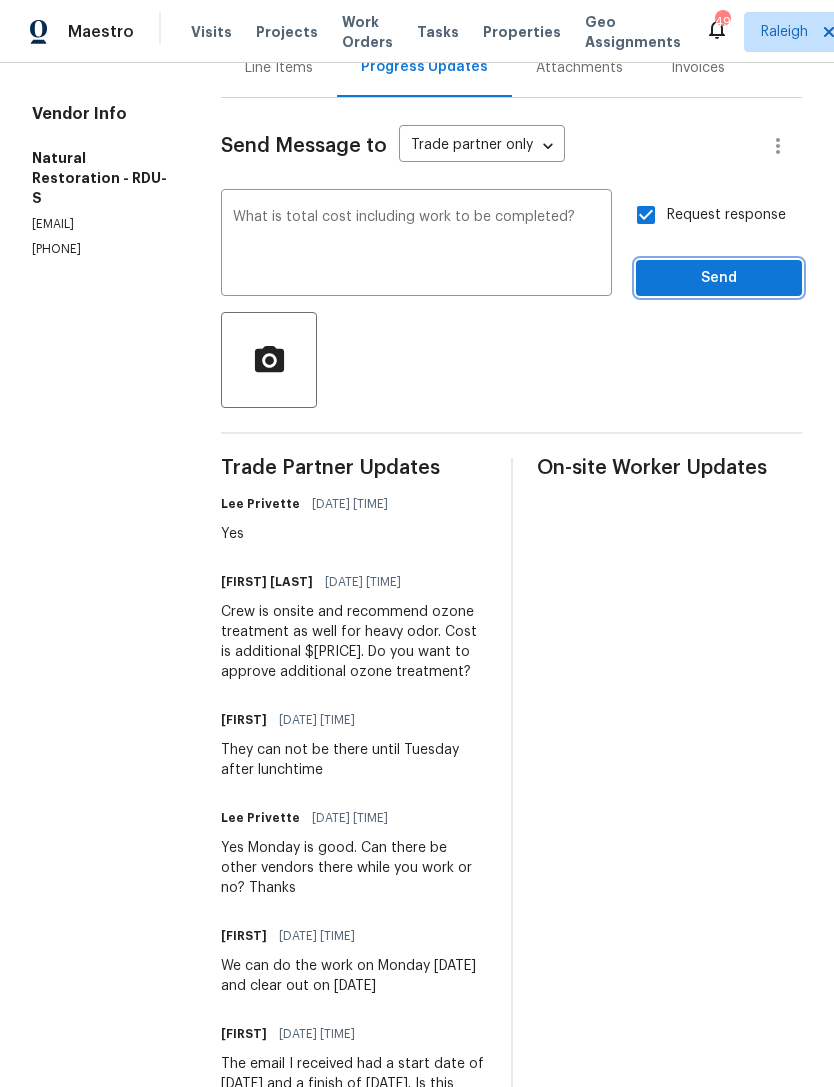 click on "Send" at bounding box center [719, 278] 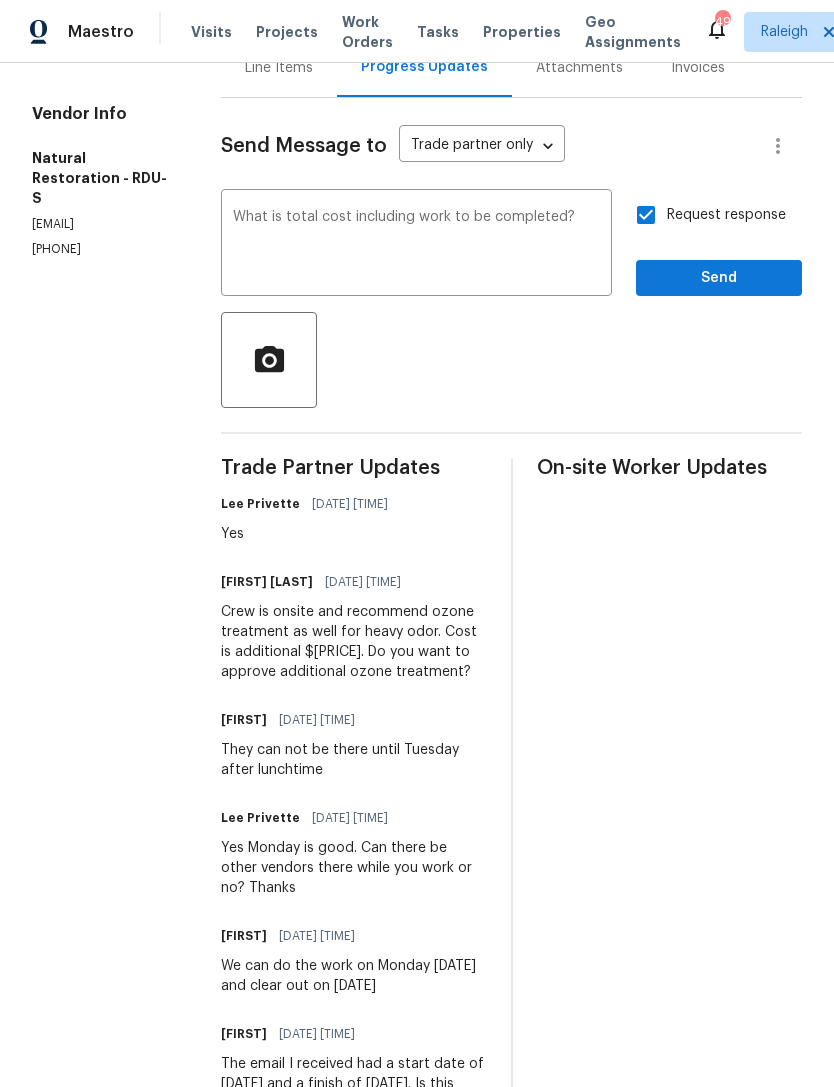 scroll, scrollTop: 0, scrollLeft: 0, axis: both 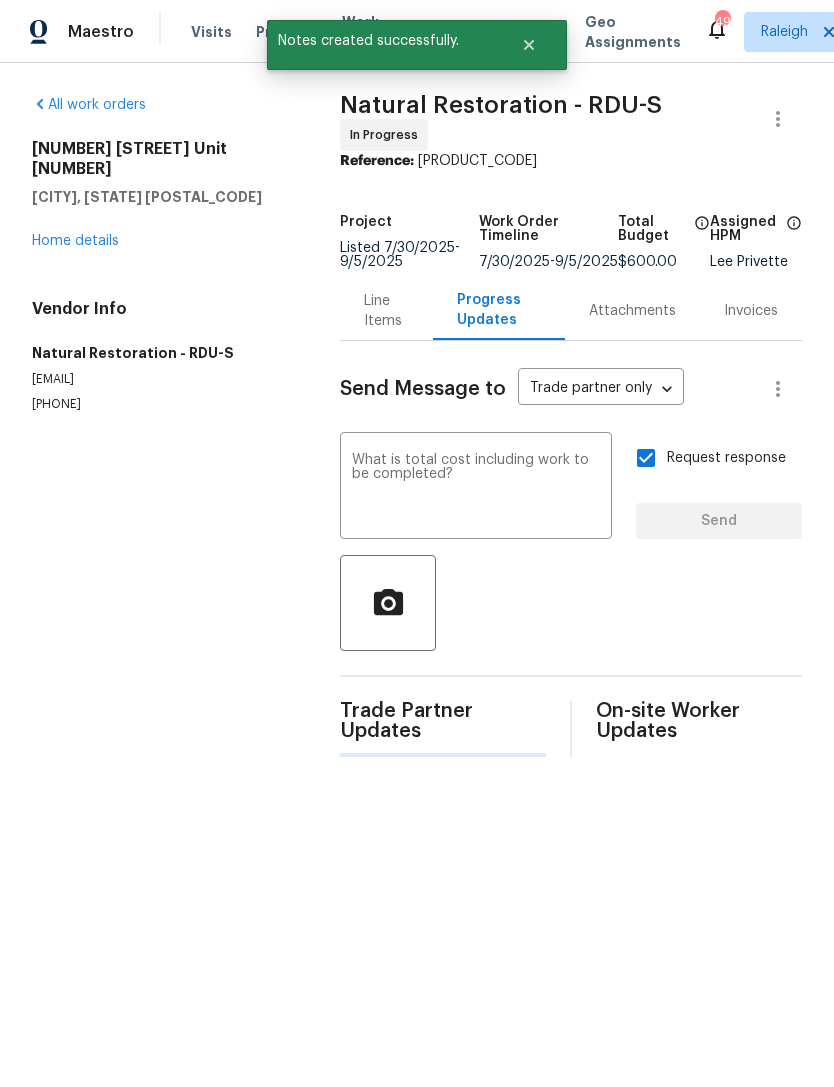type 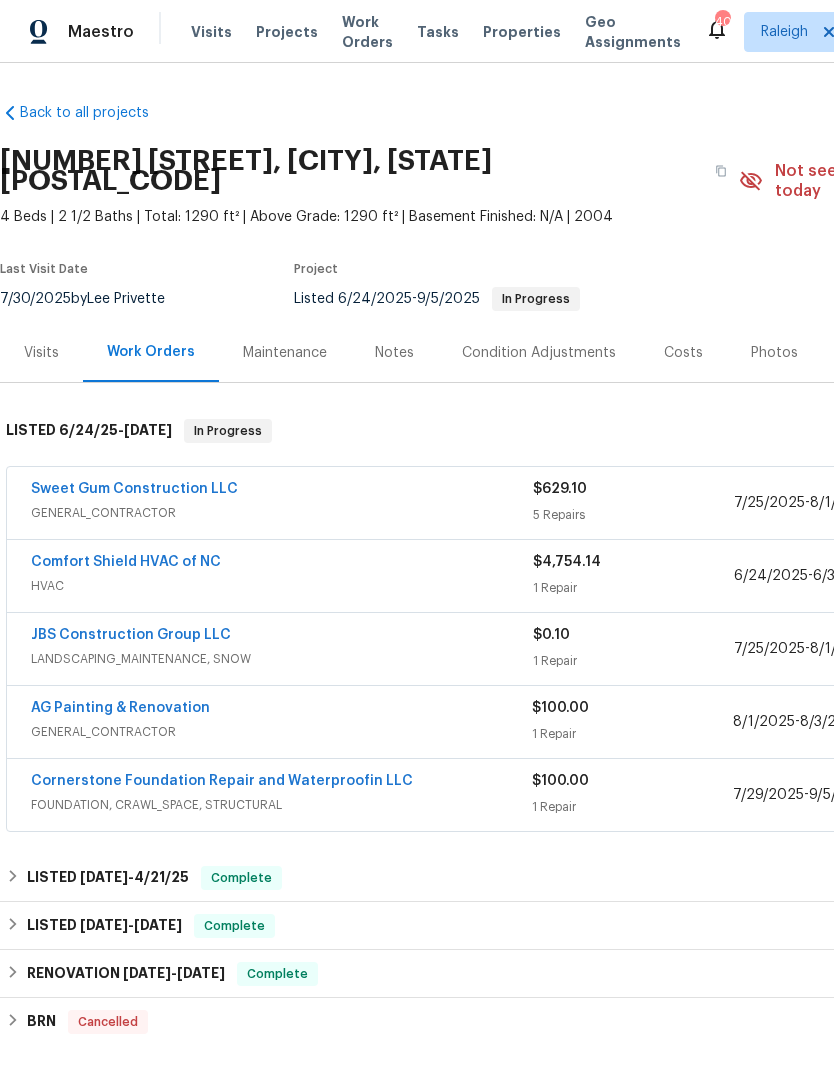 scroll, scrollTop: 0, scrollLeft: 0, axis: both 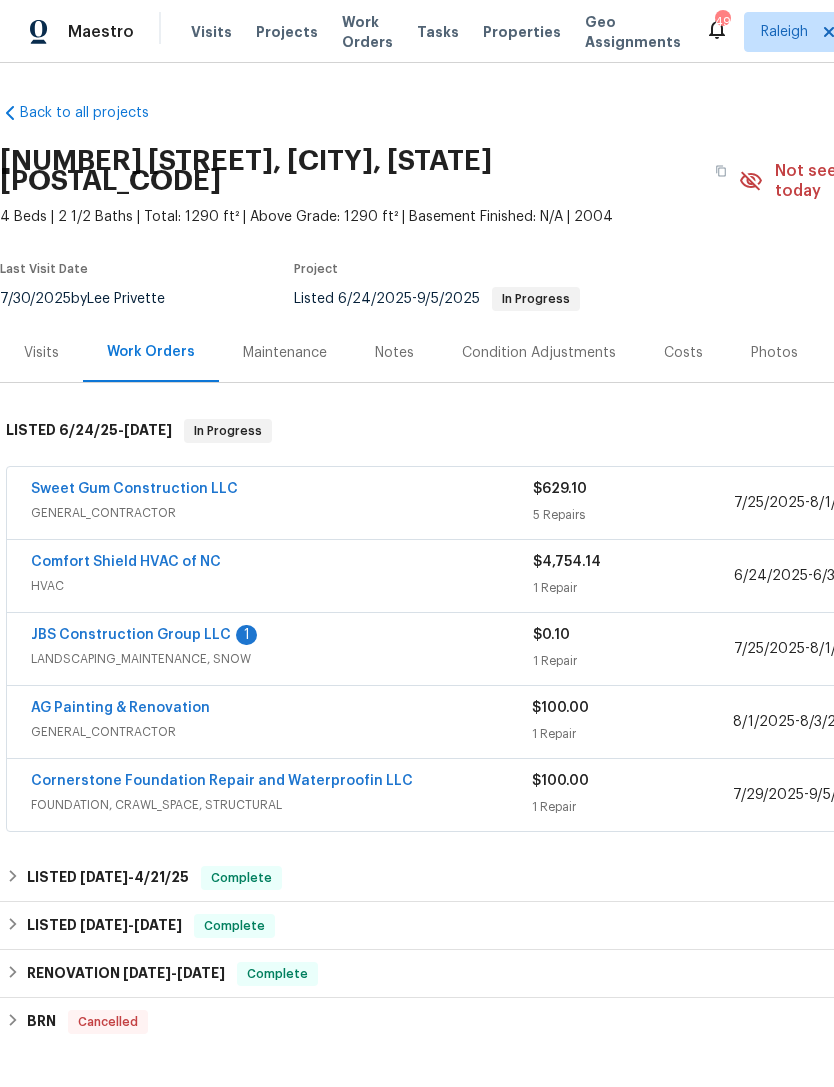 click on "JBS Construction Group LLC" at bounding box center [131, 635] 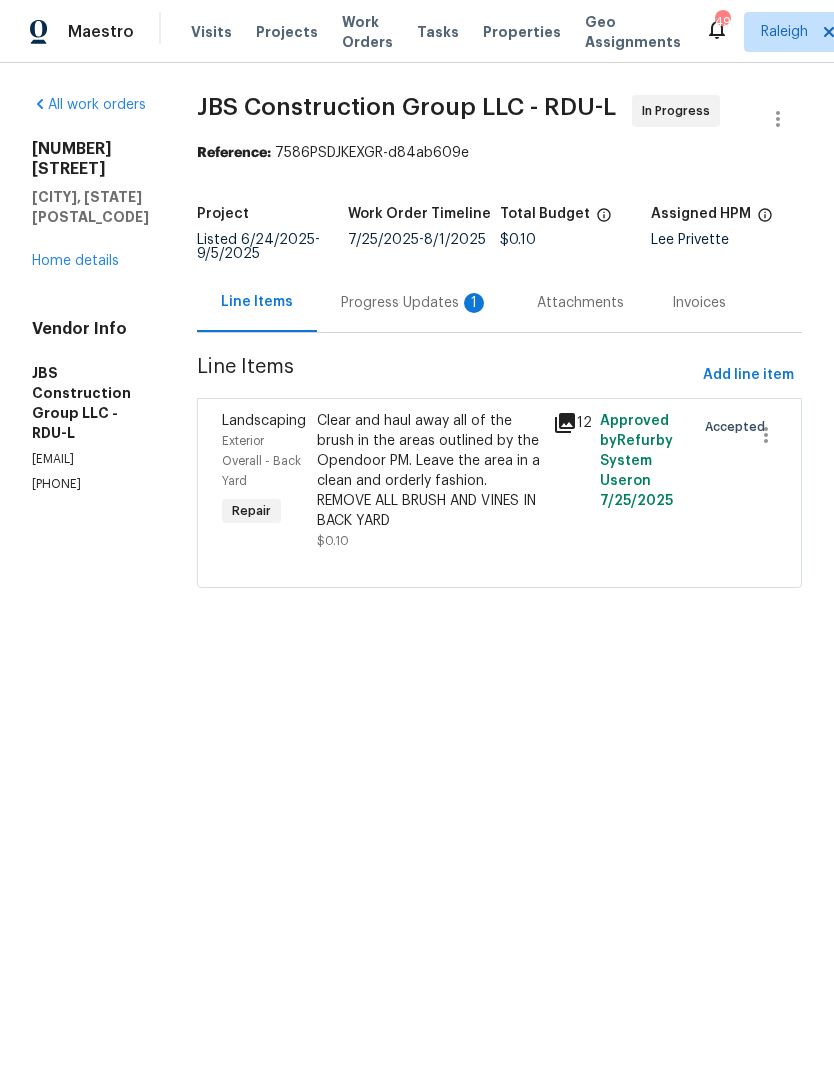 click on "Progress Updates 1" at bounding box center [415, 303] 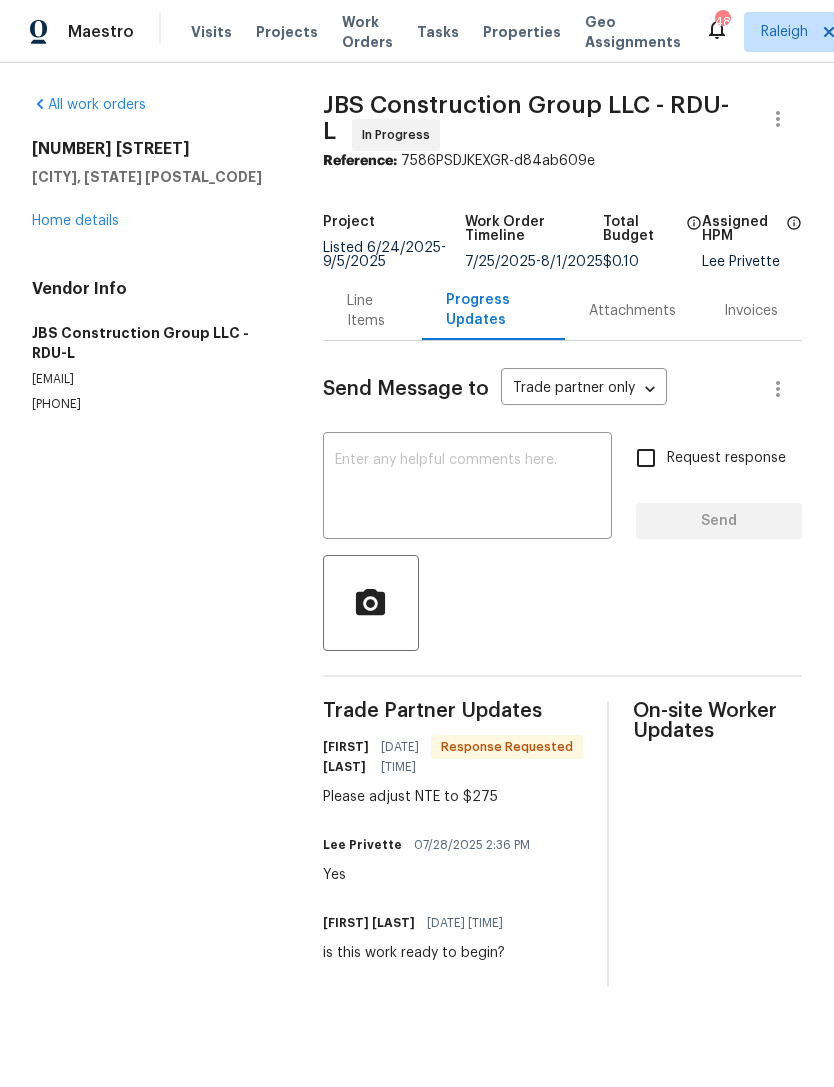 click on "Line Items" at bounding box center (372, 311) 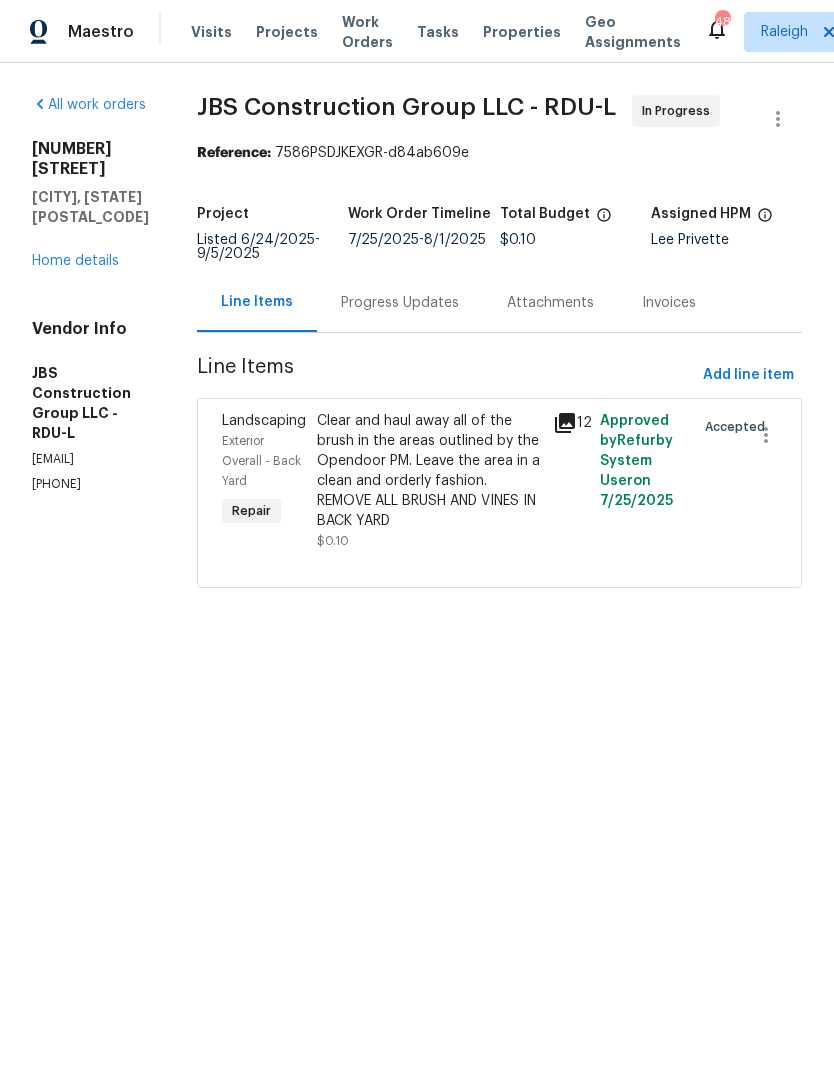click on "Progress Updates" at bounding box center (400, 303) 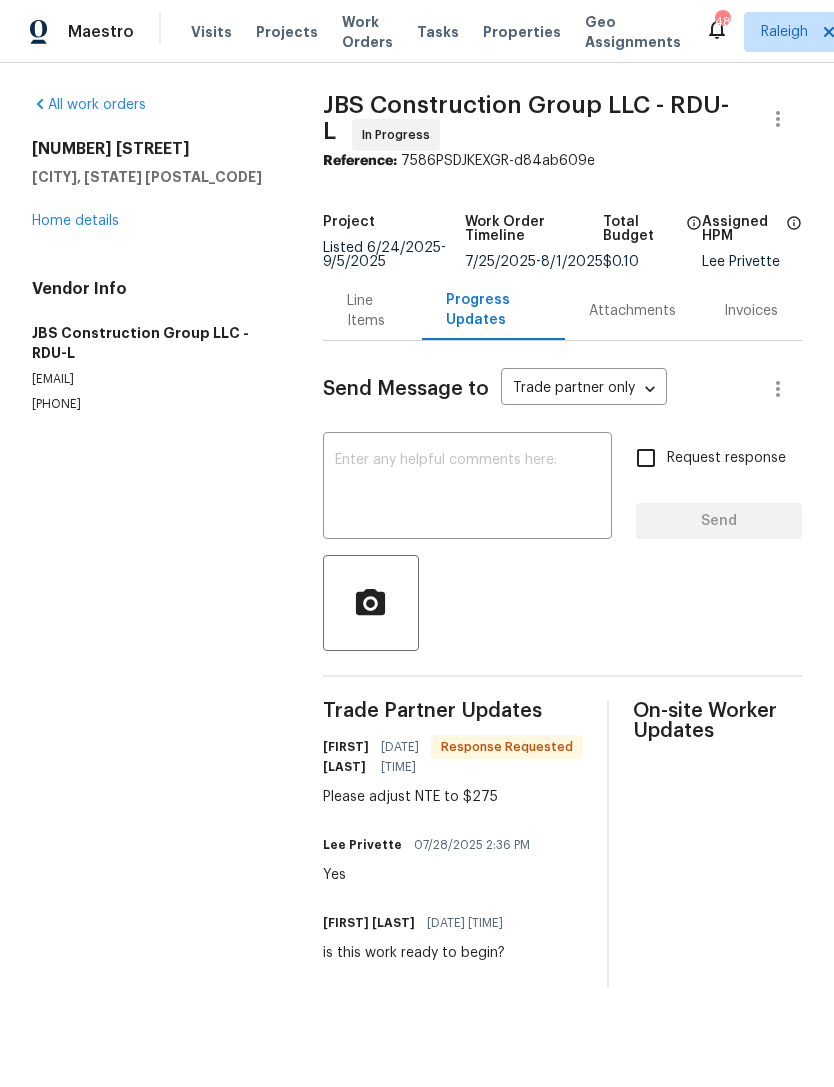 click on "Line Items" at bounding box center (372, 311) 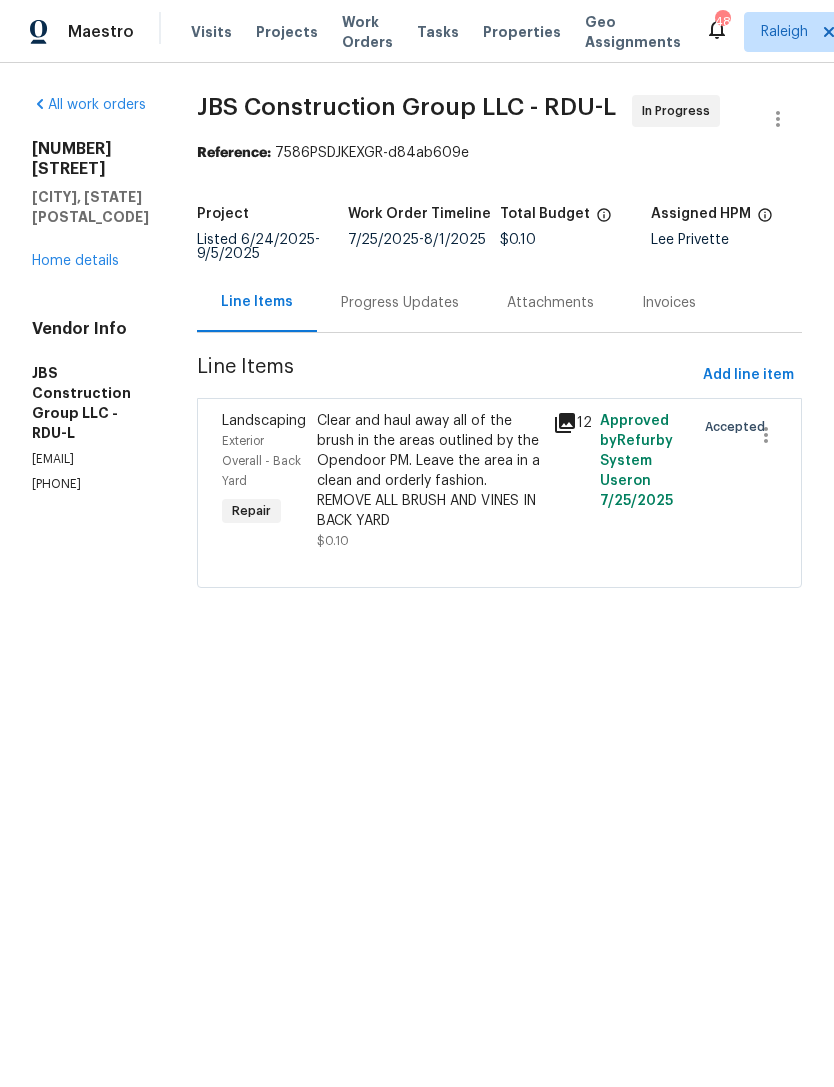 click on "Clear and haul away all of the brush in the areas outlined by the Opendoor PM. Leave the area in a clean and orderly fashion.
REMOVE ALL BRUSH AND VINES IN BACK YARD" at bounding box center [429, 471] 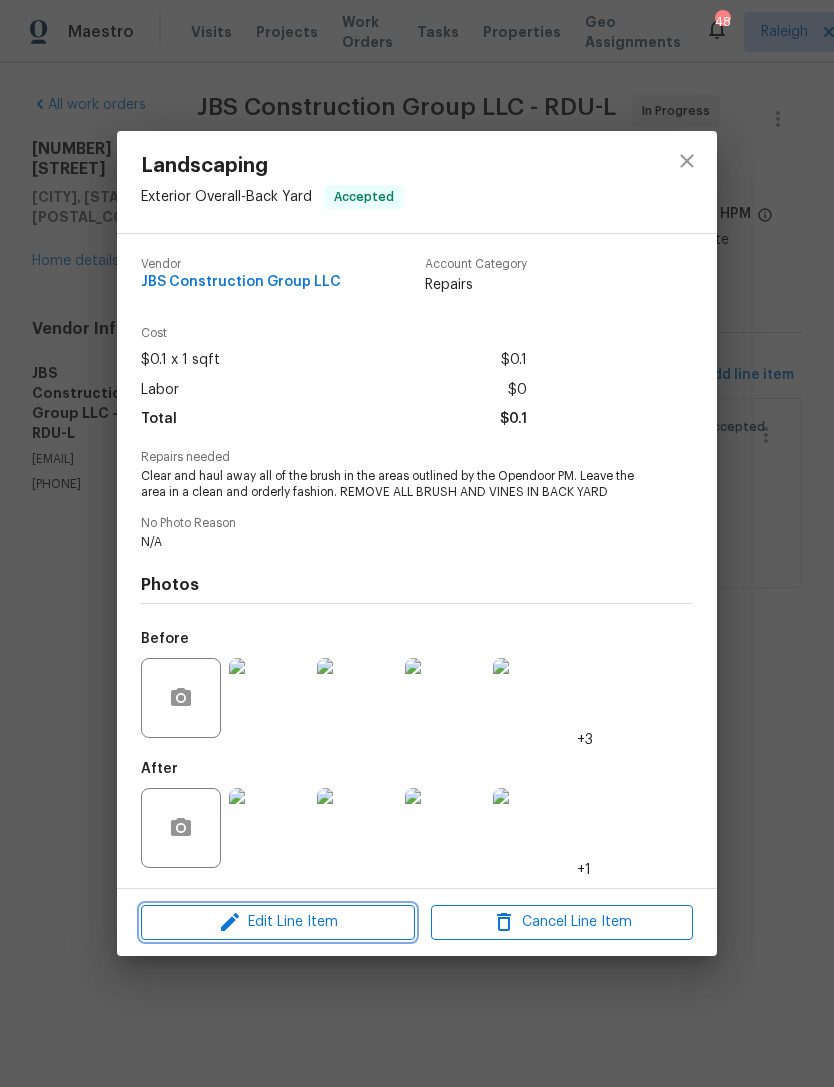 click on "Edit Line Item" at bounding box center [278, 922] 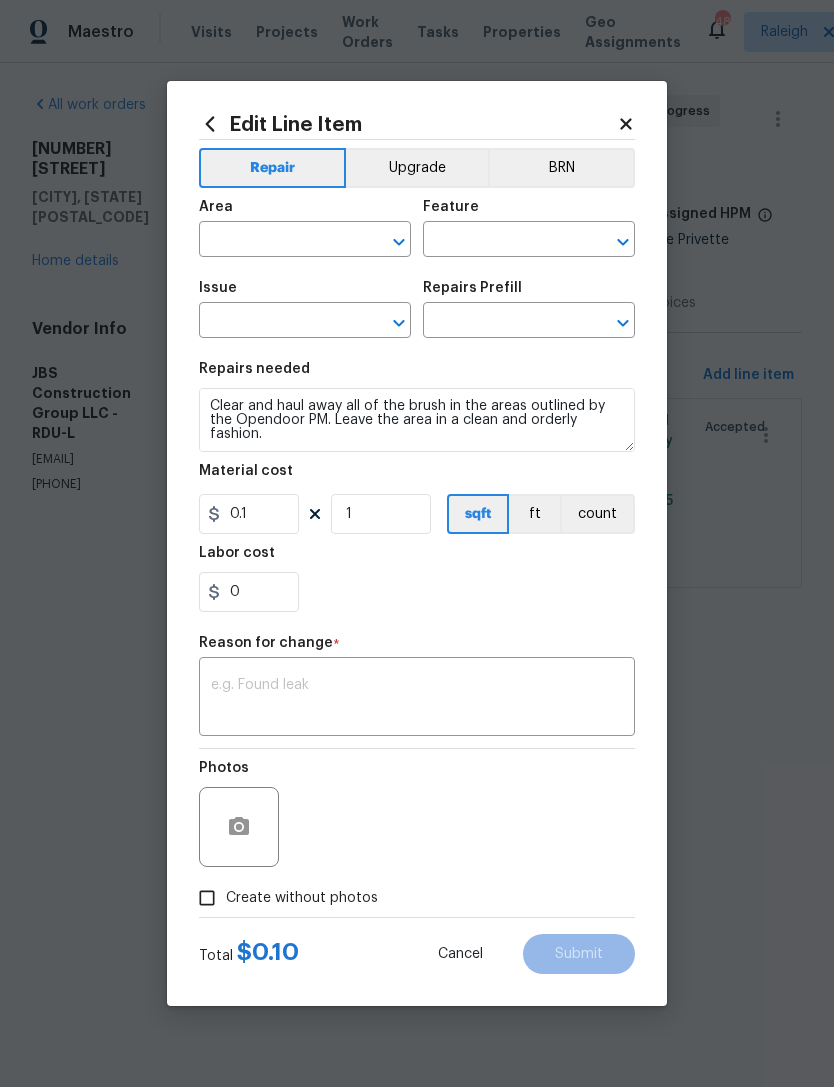 type on "Exterior Overall" 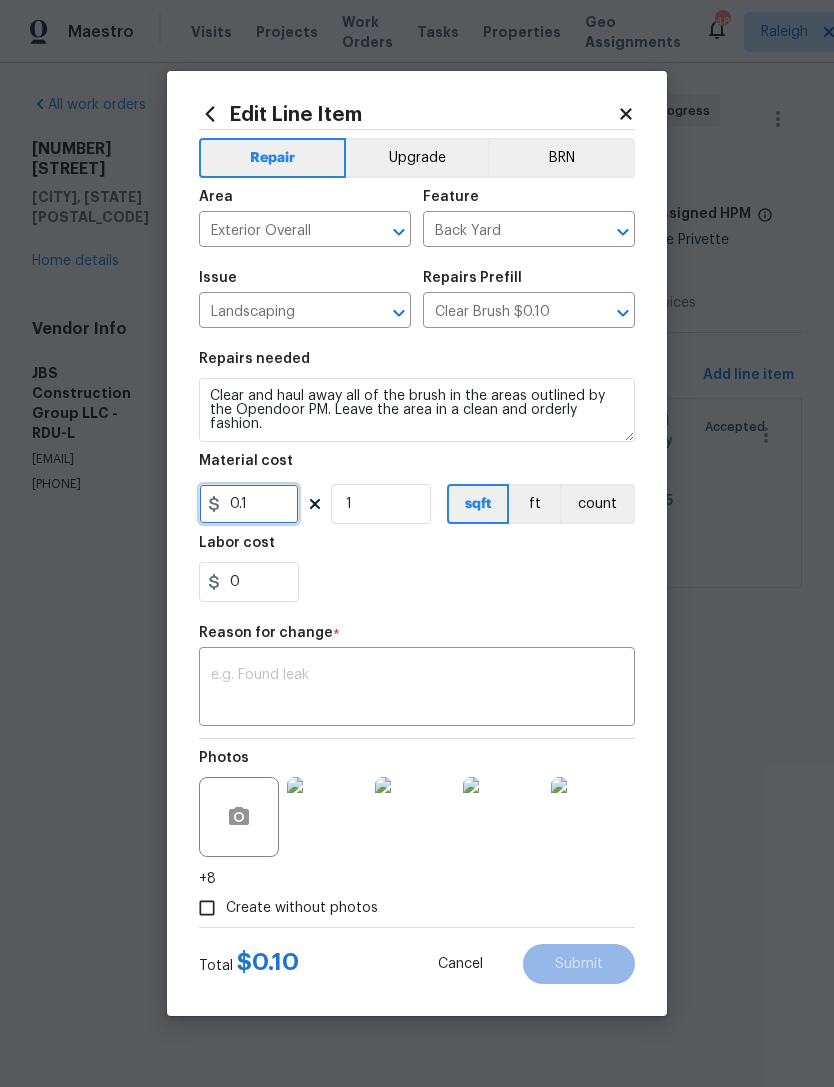 click on "0.1" at bounding box center [249, 504] 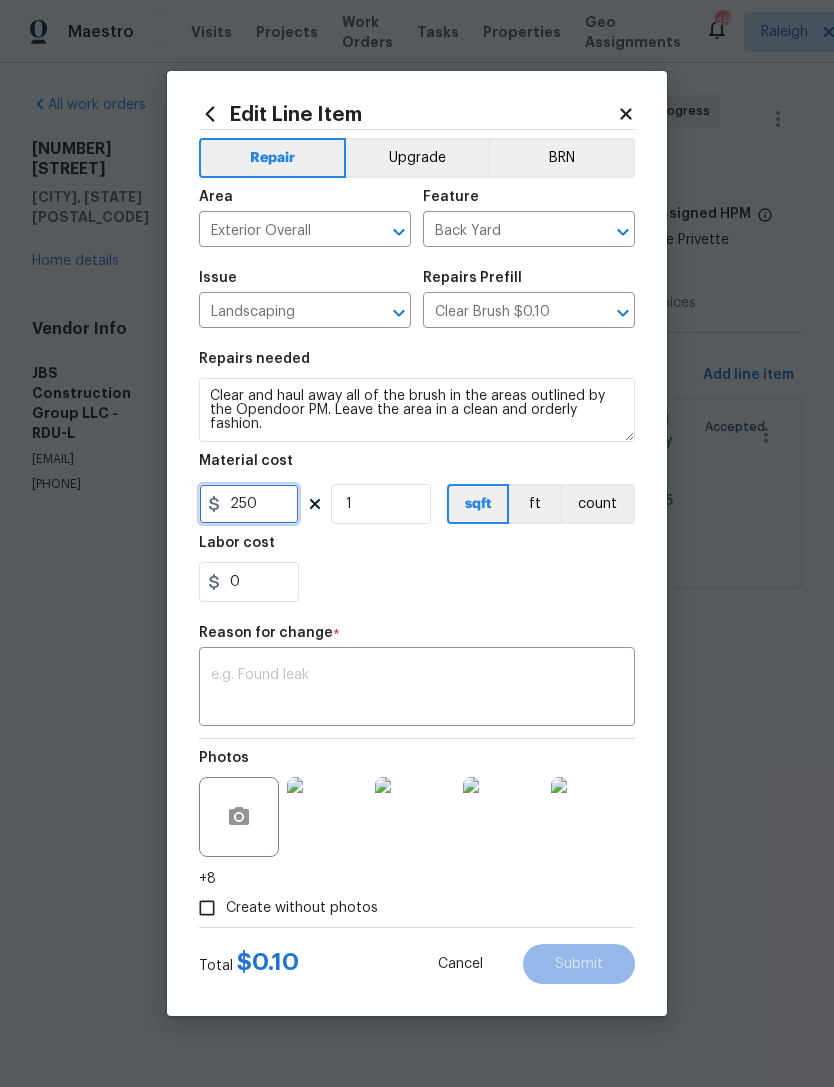 type on "250" 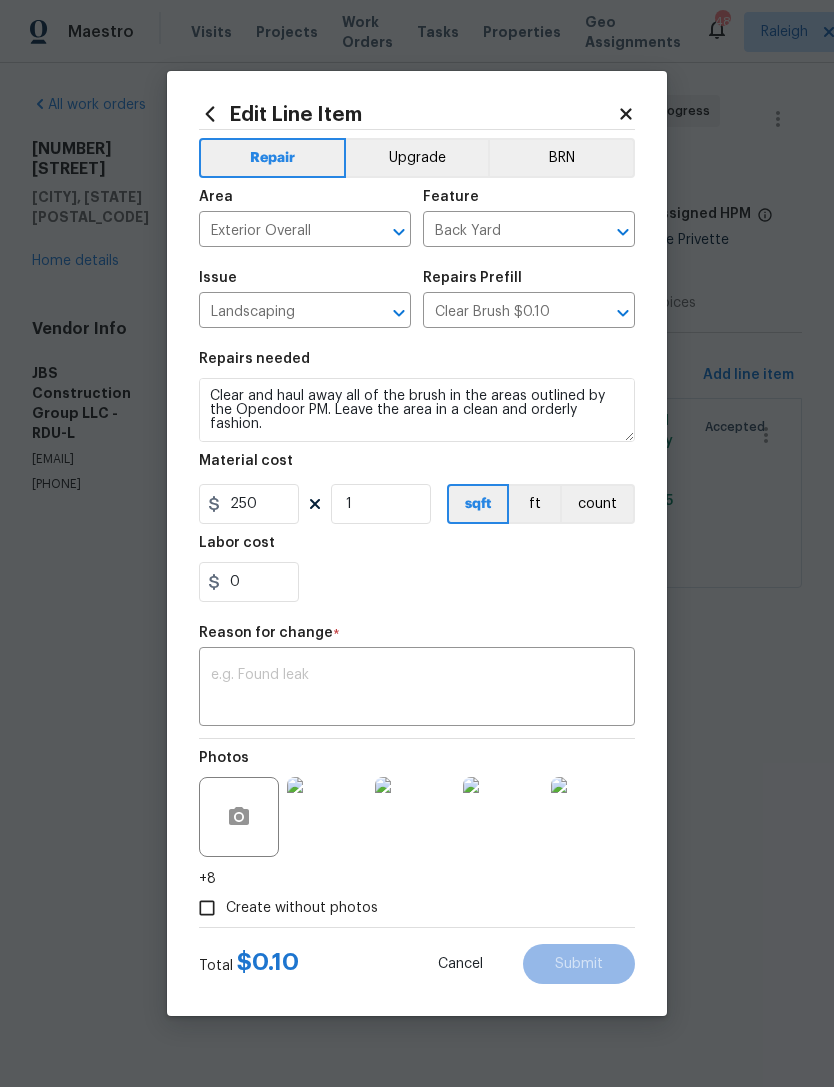 click on "0" at bounding box center (417, 582) 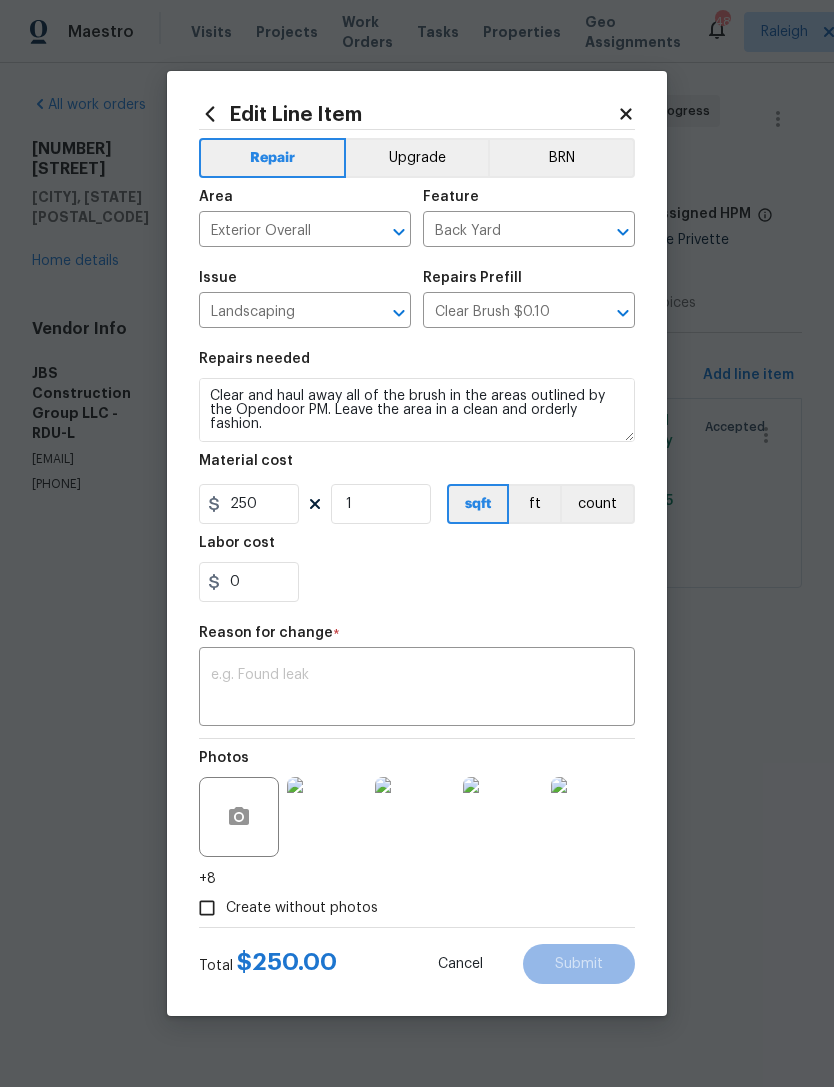 click on "x ​" at bounding box center [417, 689] 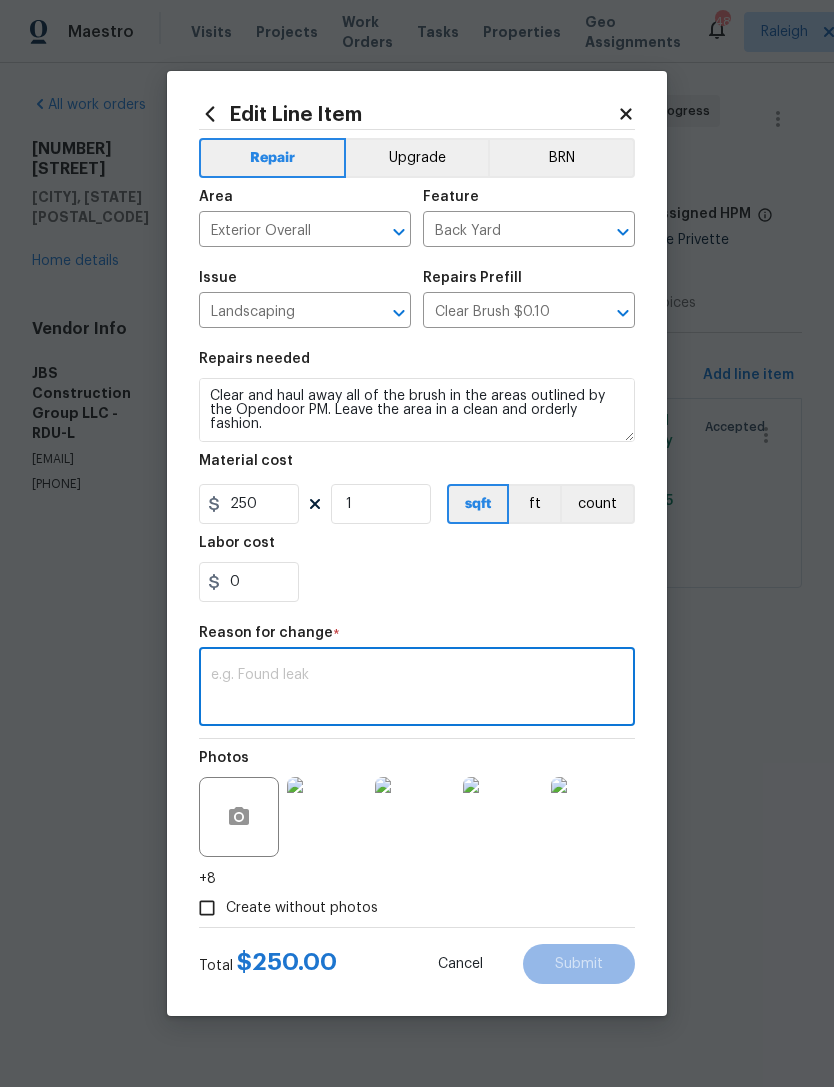 click at bounding box center (417, 689) 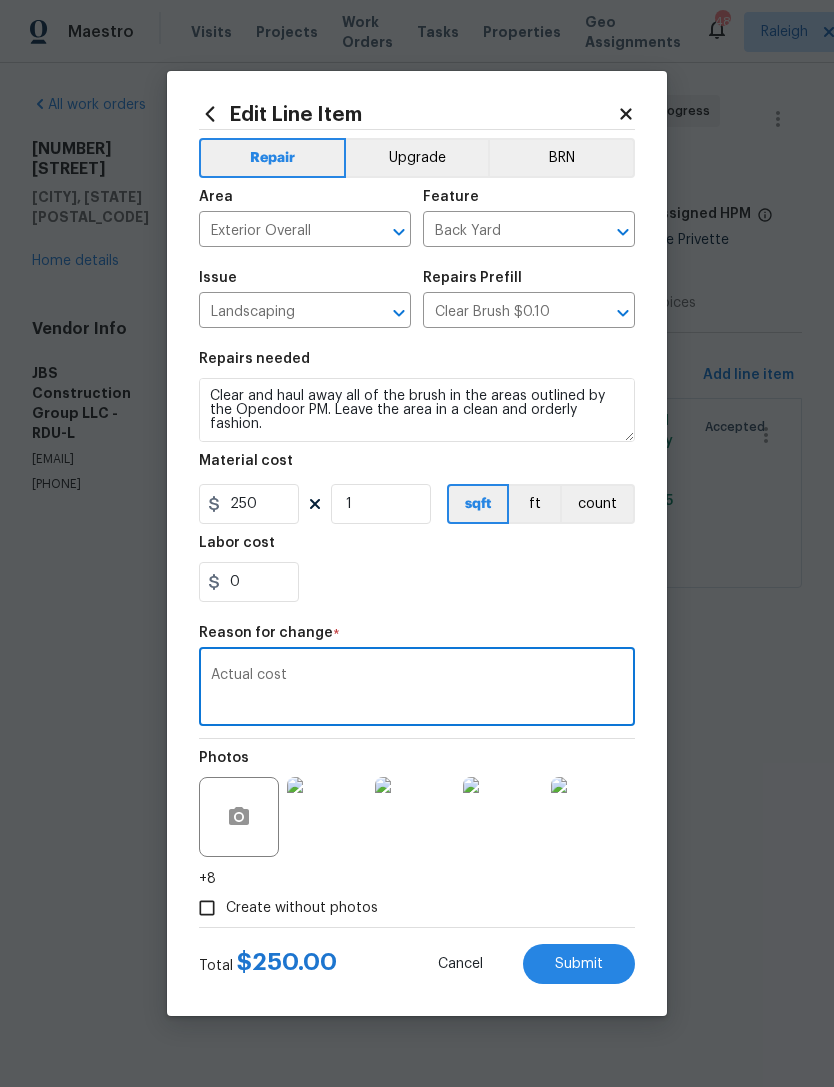 type on "Actual cost" 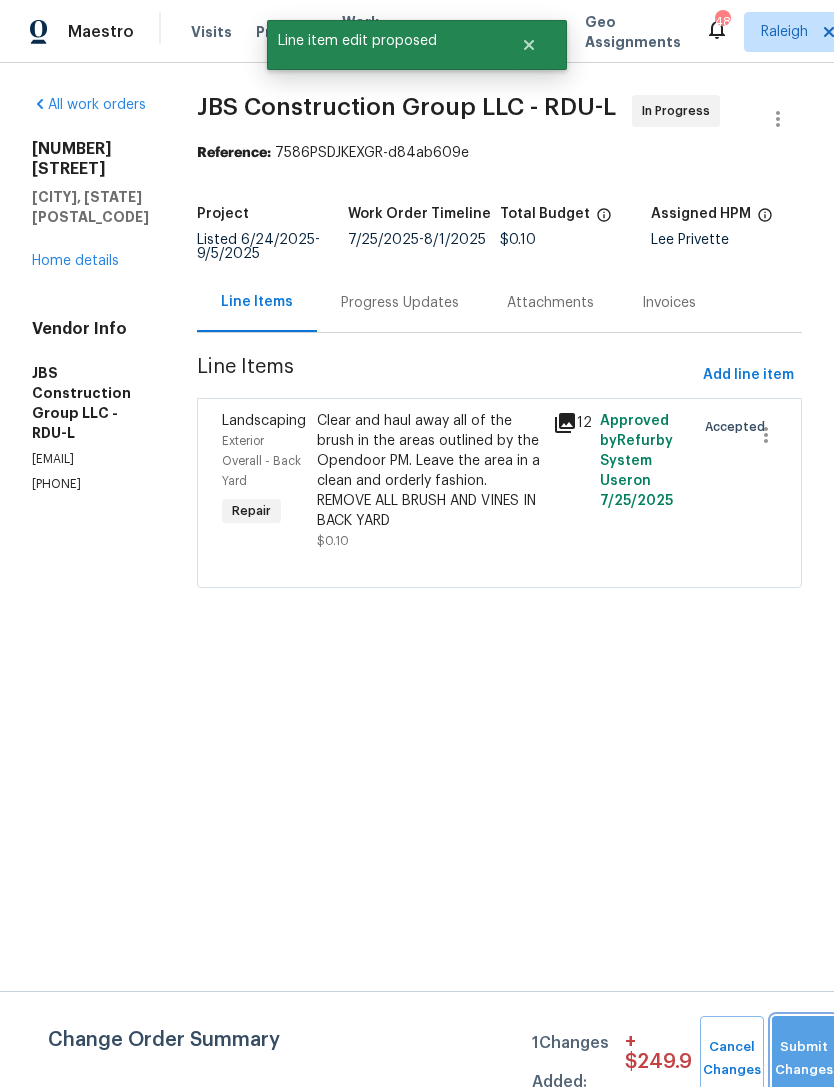 click on "Submit Changes" at bounding box center (804, 1059) 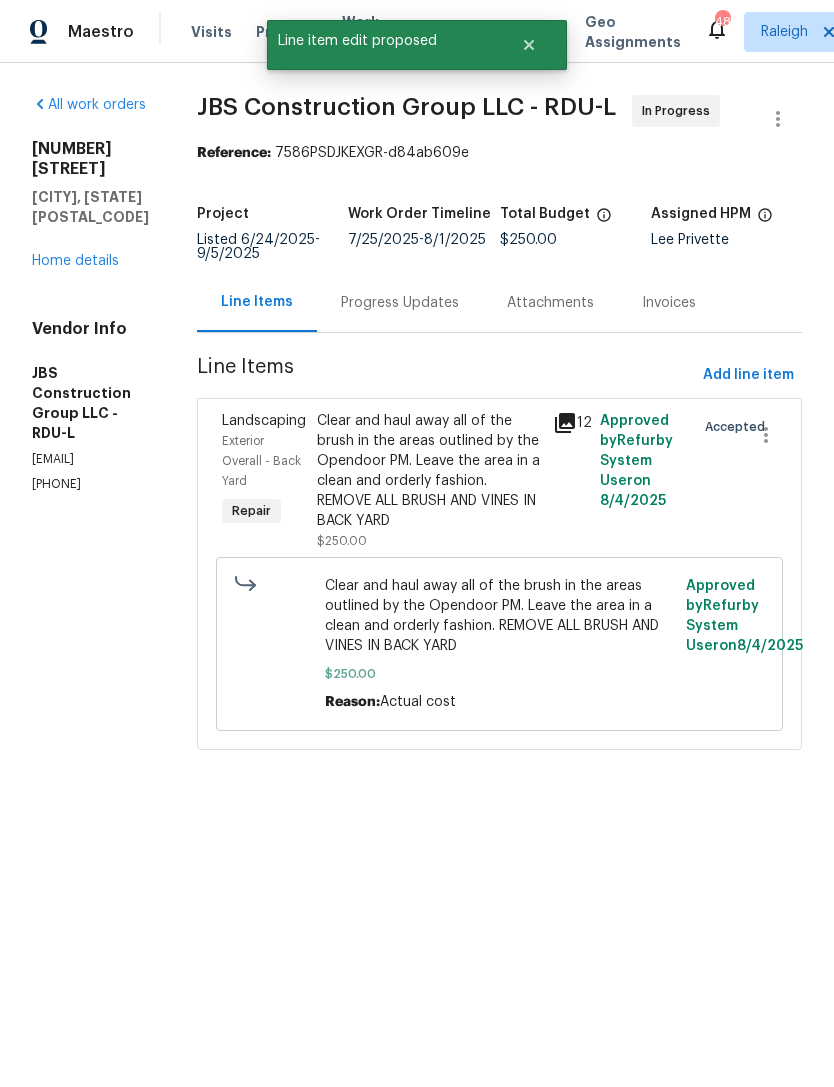 click on "Home details" at bounding box center (75, 261) 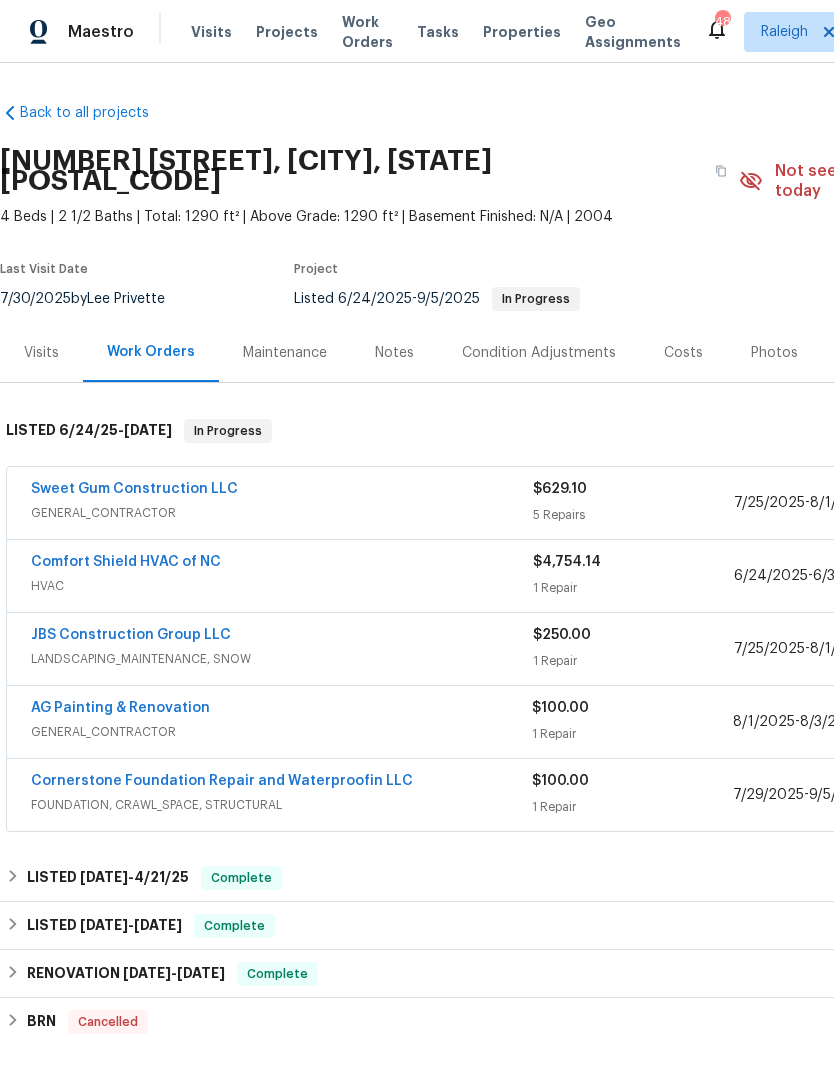 click on "AG Painting & Renovation" at bounding box center [120, 708] 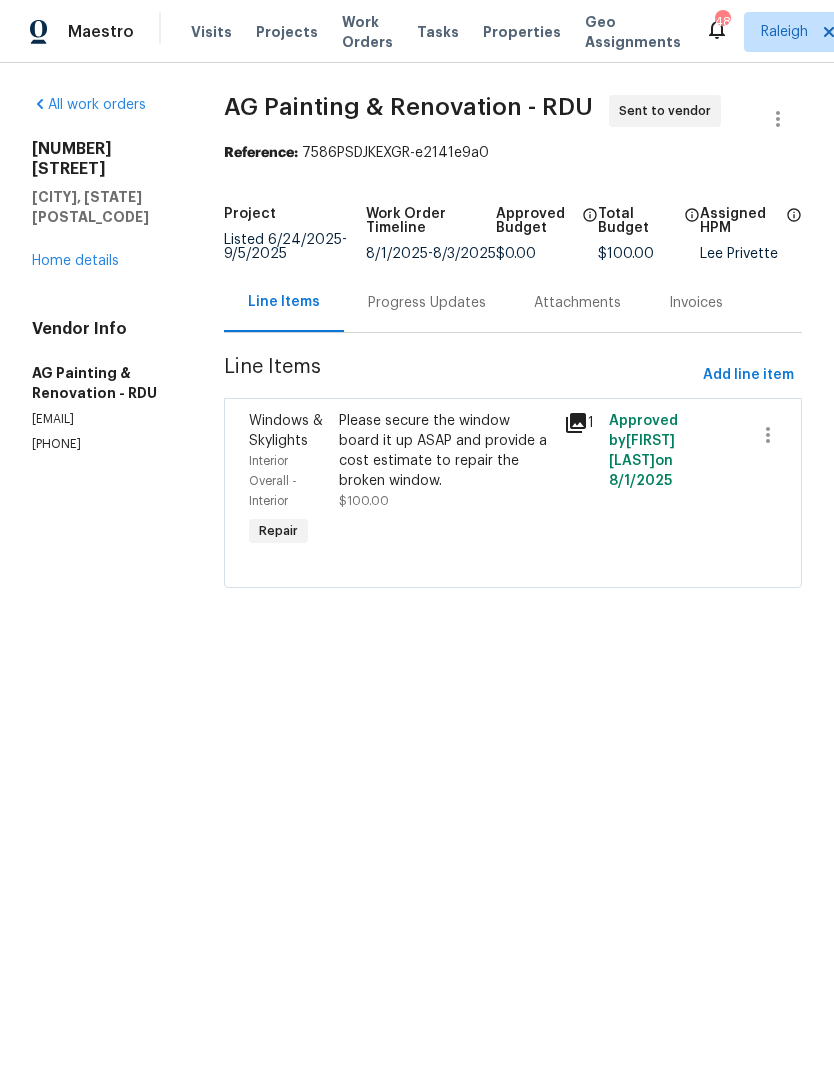 click on "All work orders [NUMBER] [STREET] [CITY], [STATE] [POSTAL_CODE] Home details Vendor Info AG Painting & Renovation - RDU [EMAIL] ([PHONE])" at bounding box center [104, 274] 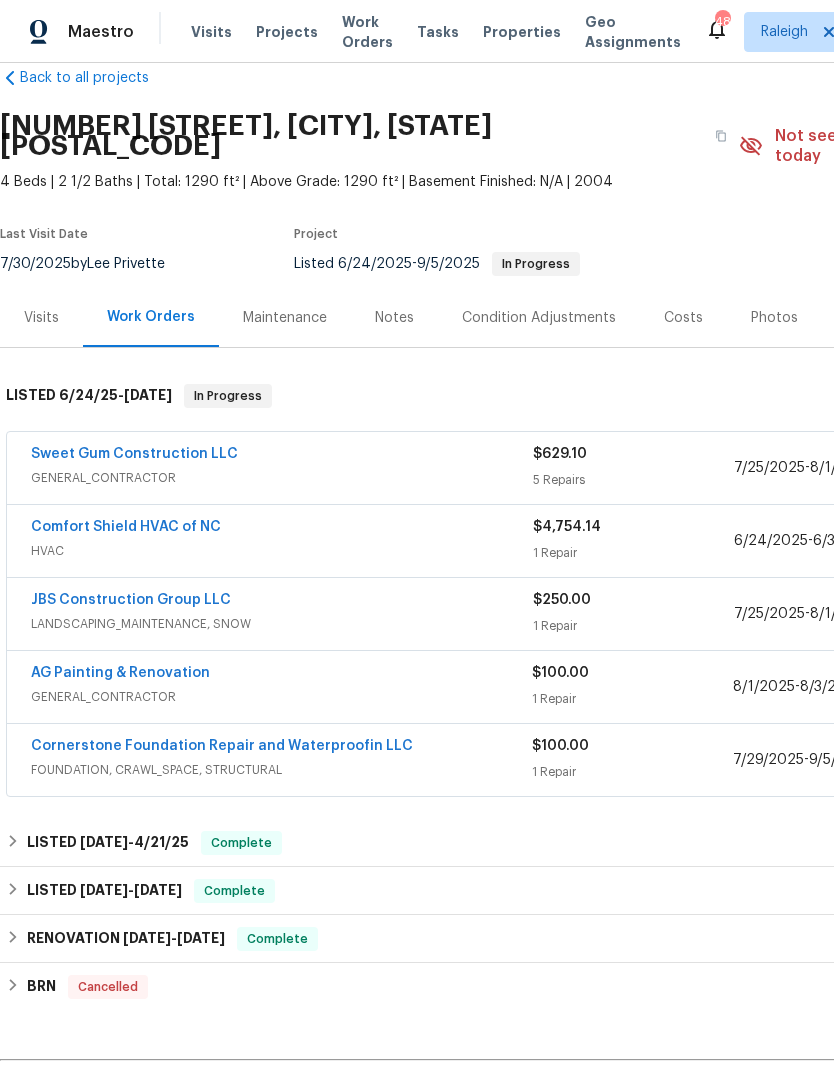 scroll, scrollTop: 36, scrollLeft: 0, axis: vertical 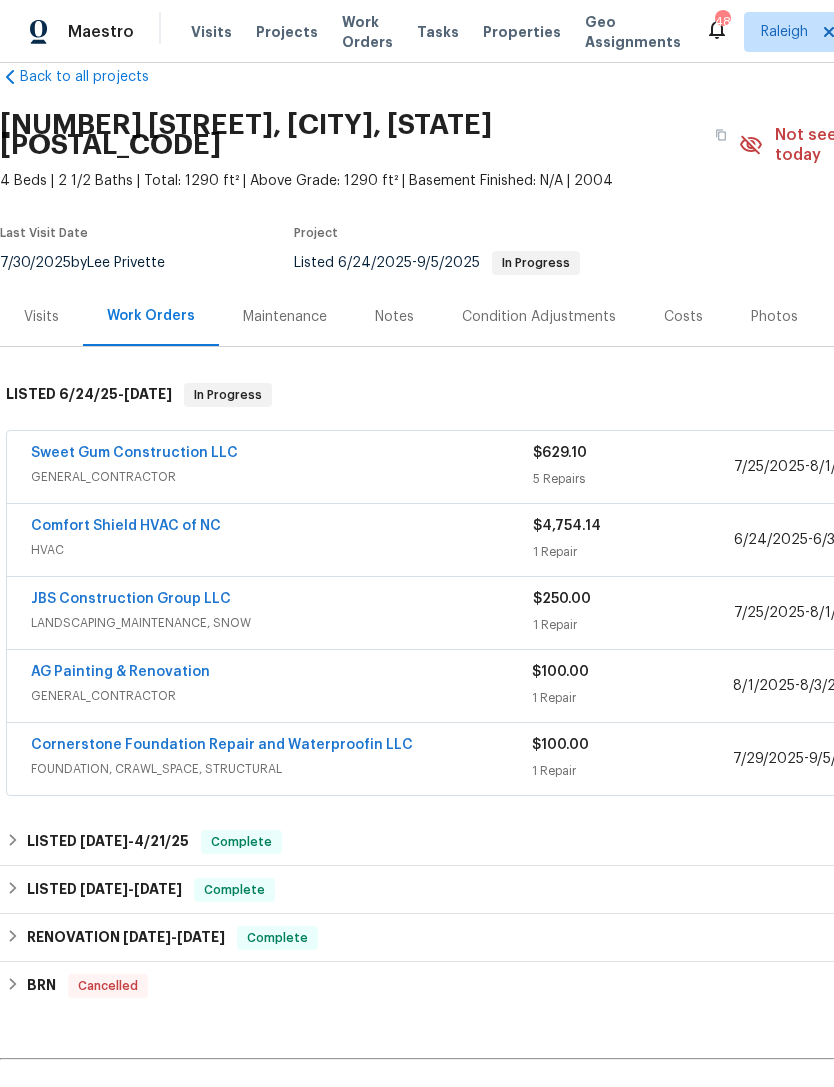 click on "AG Painting & Renovation" at bounding box center [120, 672] 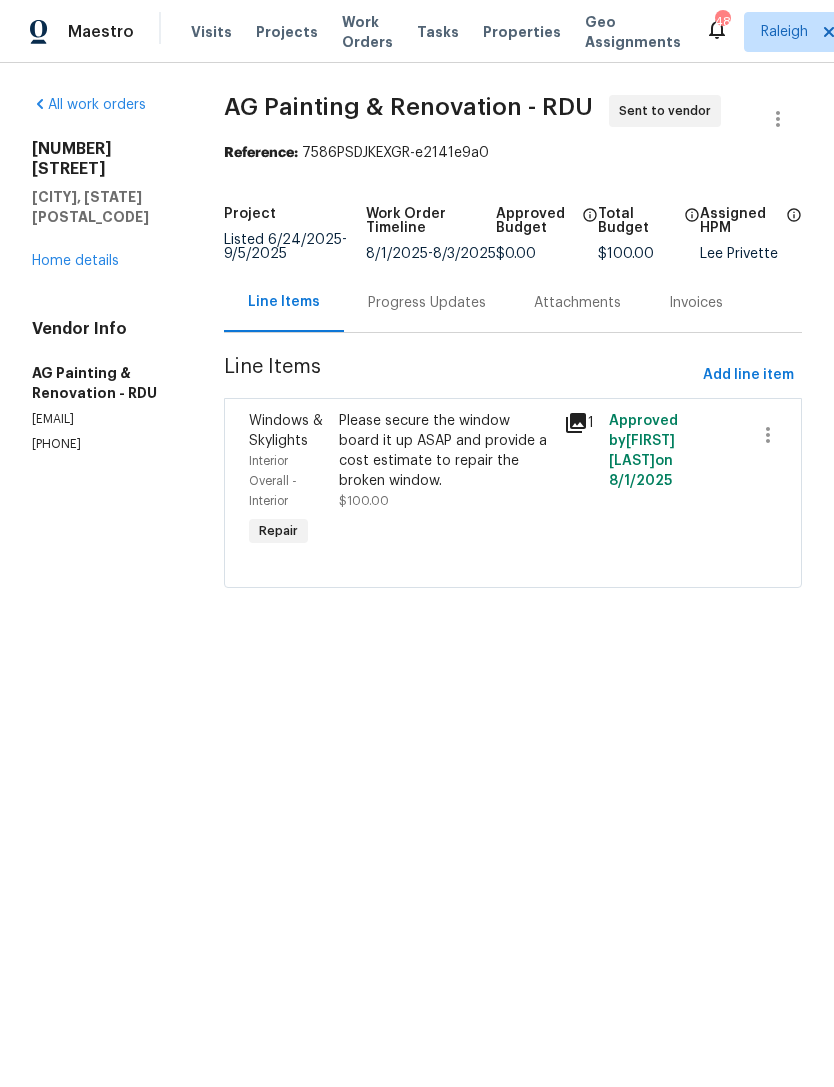 click on "Progress Updates" at bounding box center (427, 303) 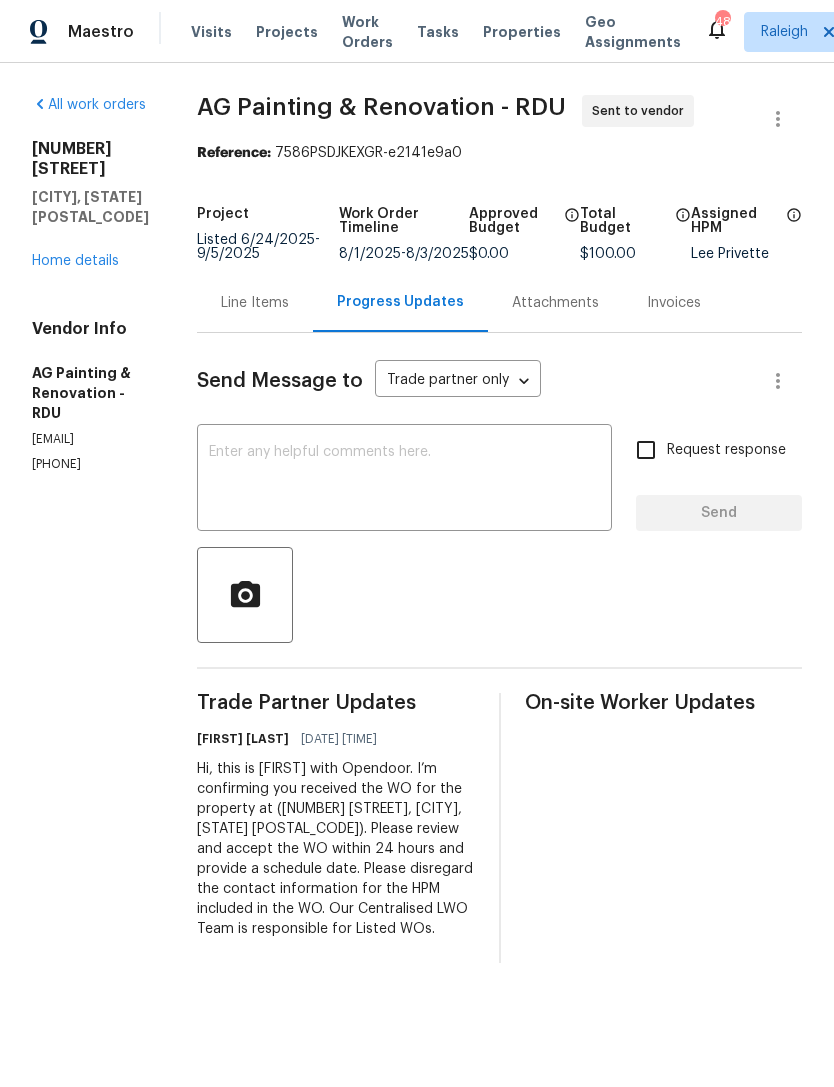 click at bounding box center (404, 480) 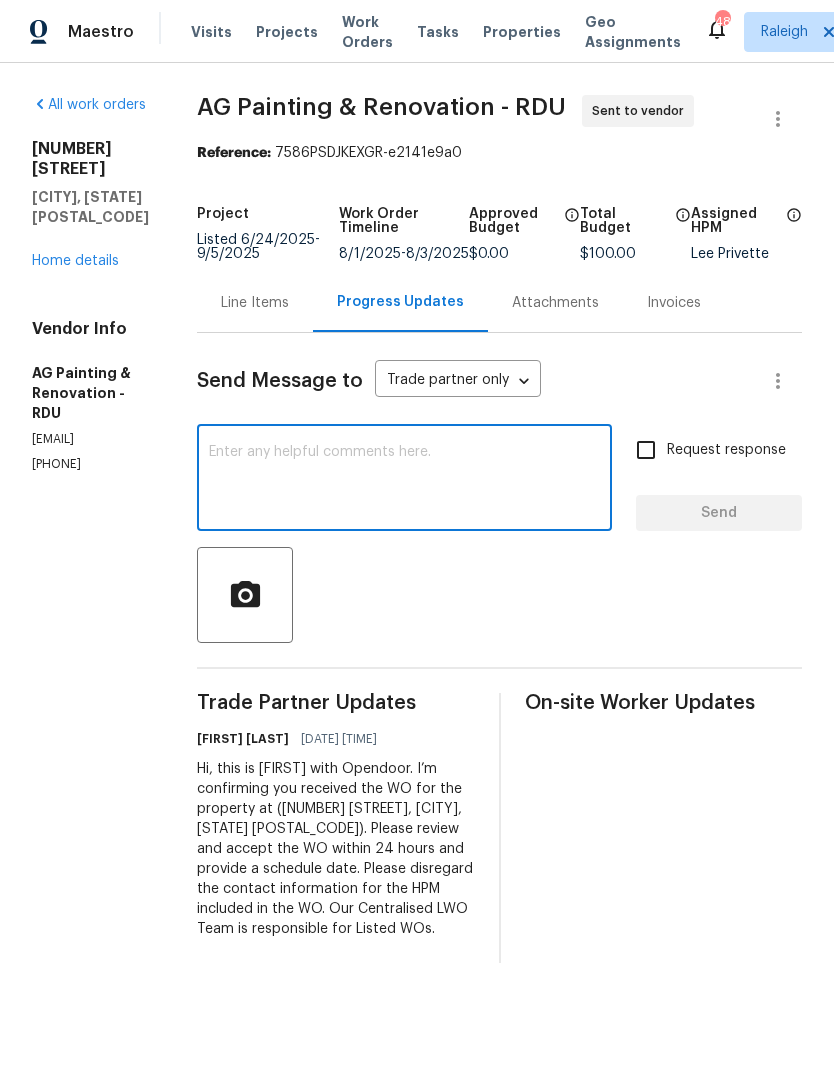 click on "Home details" at bounding box center (75, 261) 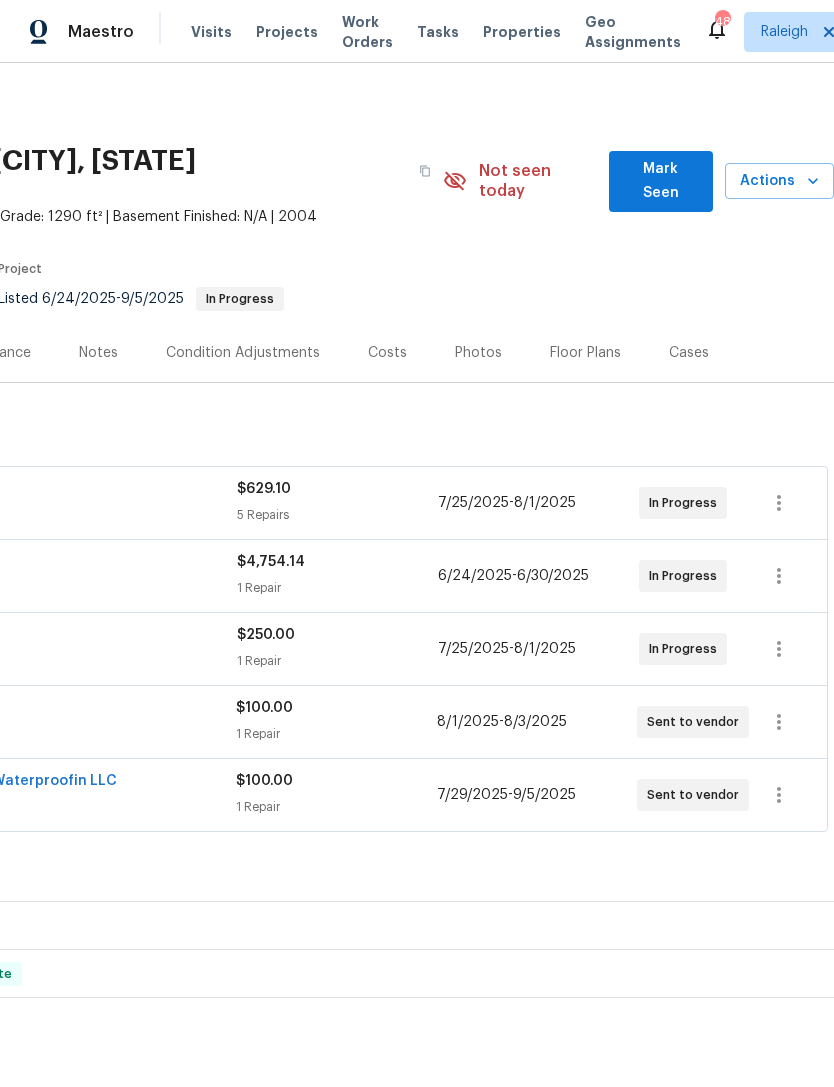 scroll, scrollTop: 0, scrollLeft: 296, axis: horizontal 